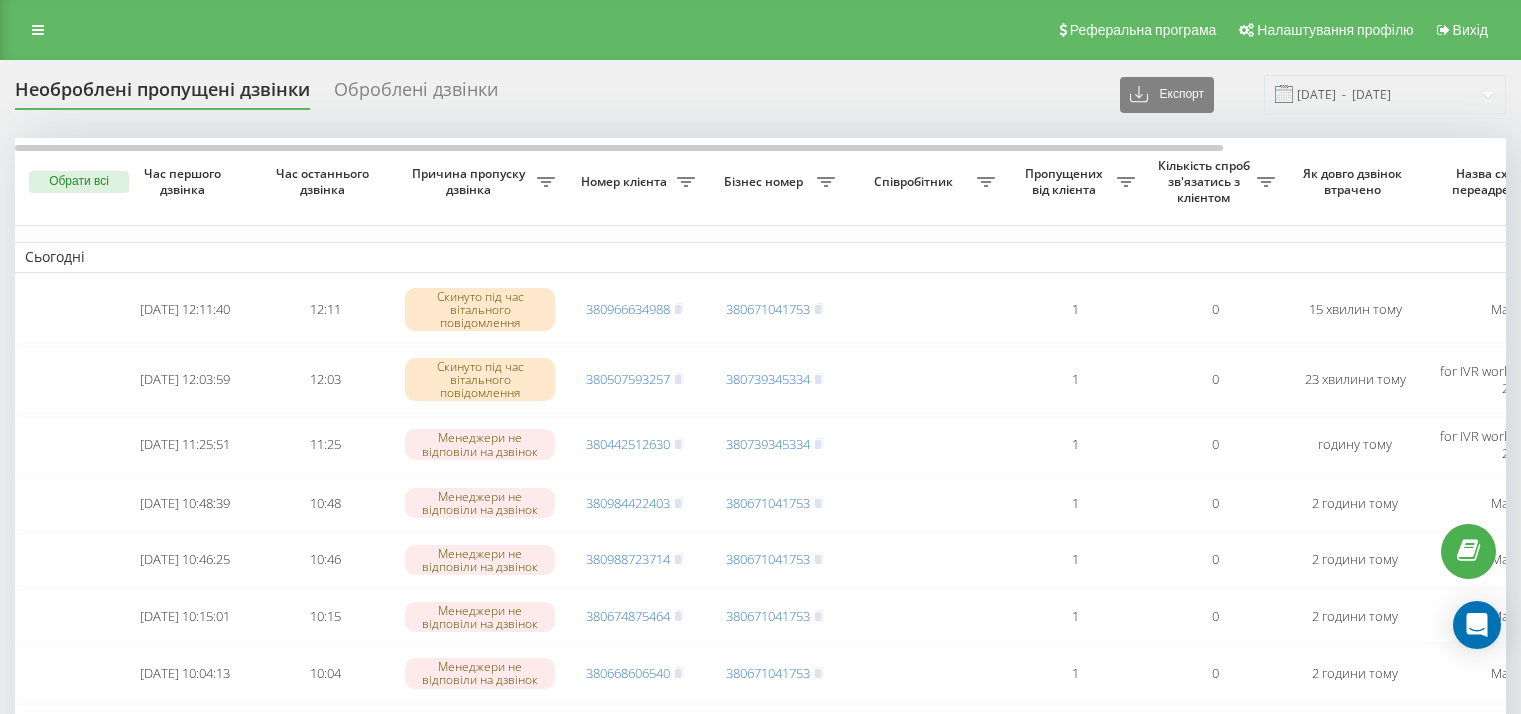 scroll, scrollTop: 0, scrollLeft: 0, axis: both 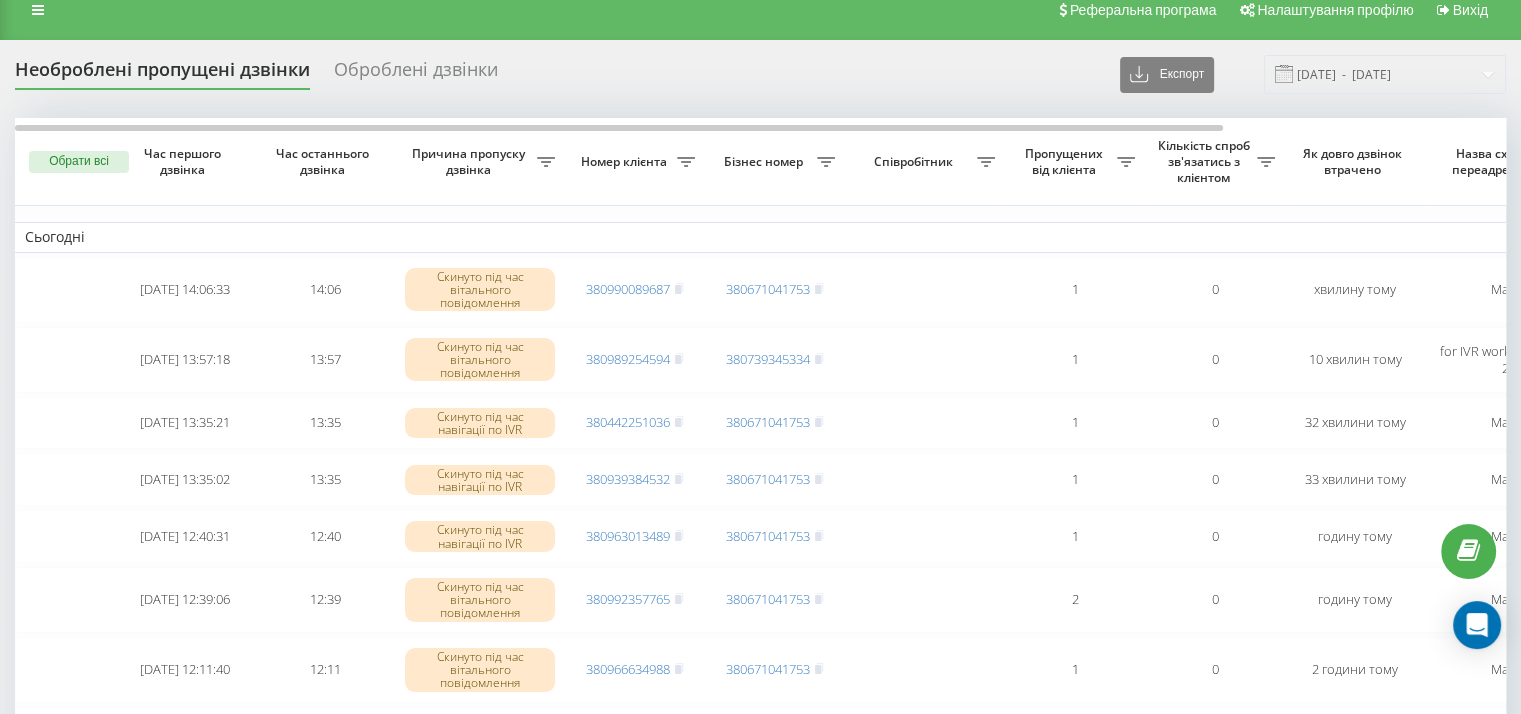click on "Необроблені пропущені дзвінки Оброблені дзвінки Експорт .csv .xlsx 21.06.2025  -  21.07.2025" at bounding box center (760, 74) 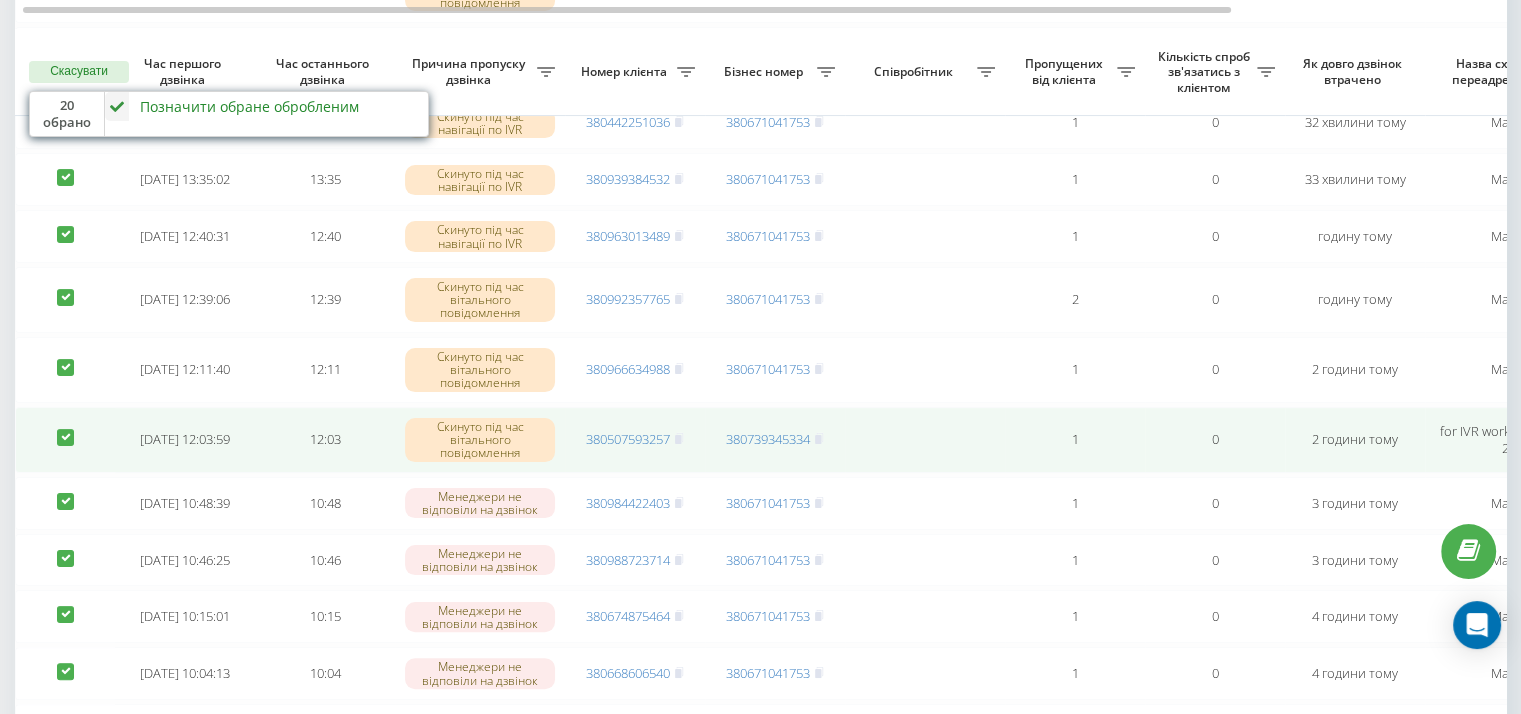 scroll, scrollTop: 420, scrollLeft: 0, axis: vertical 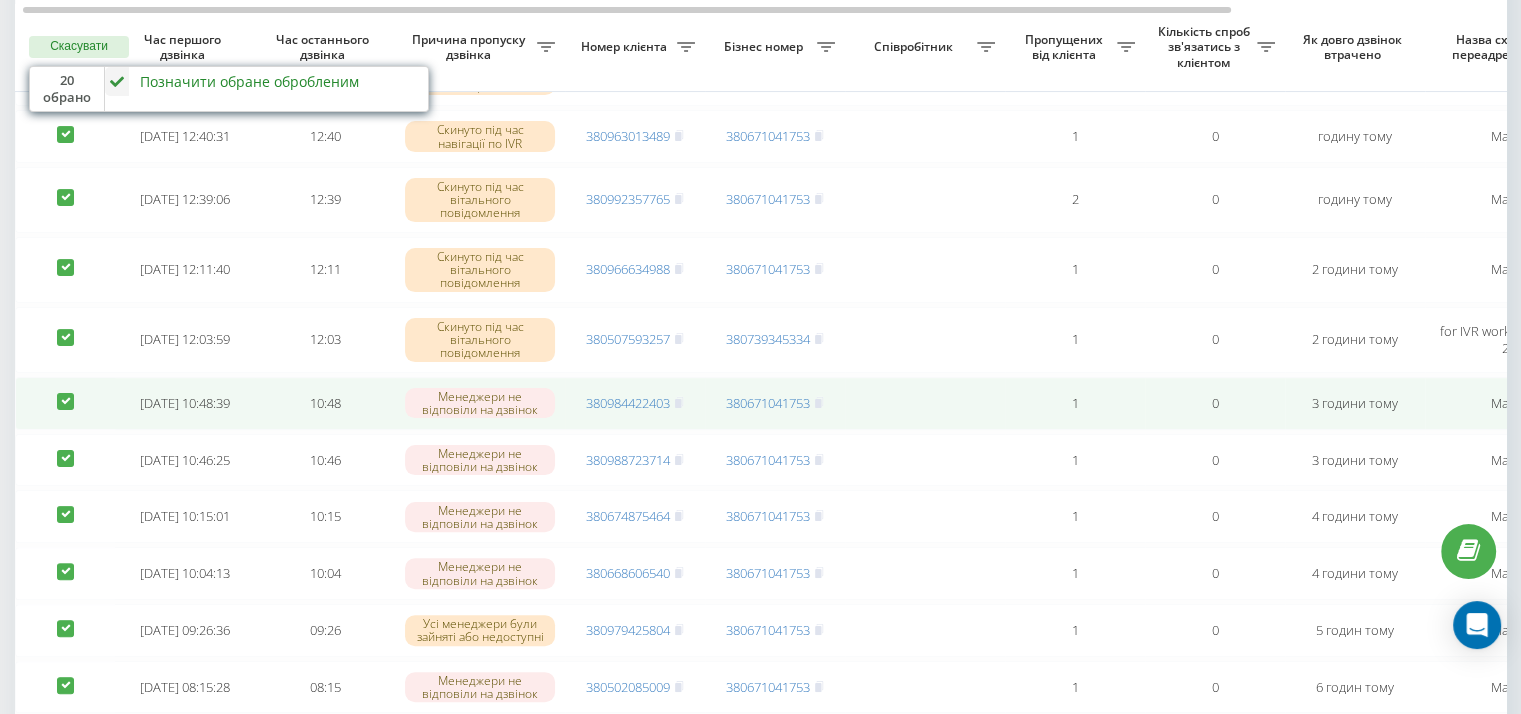 click at bounding box center (65, 393) 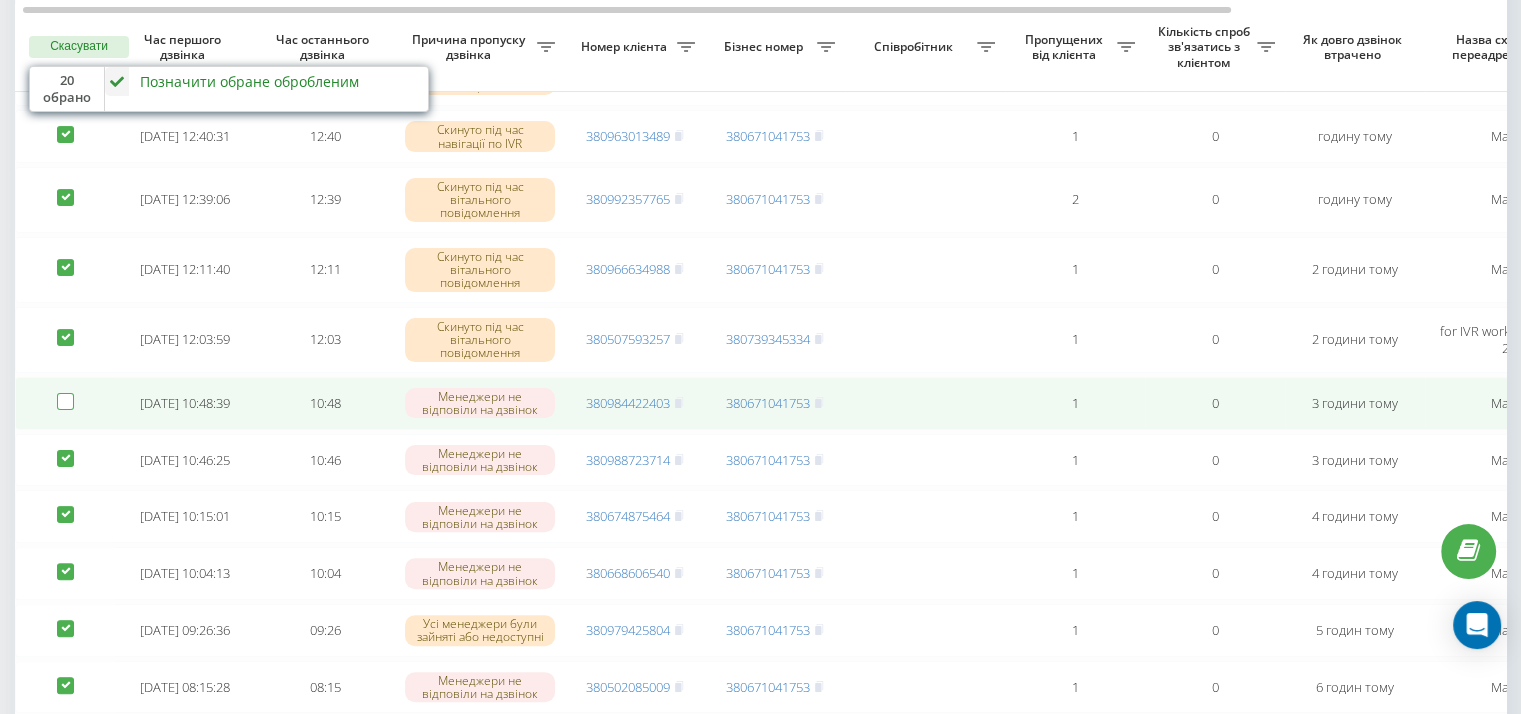 checkbox on "false" 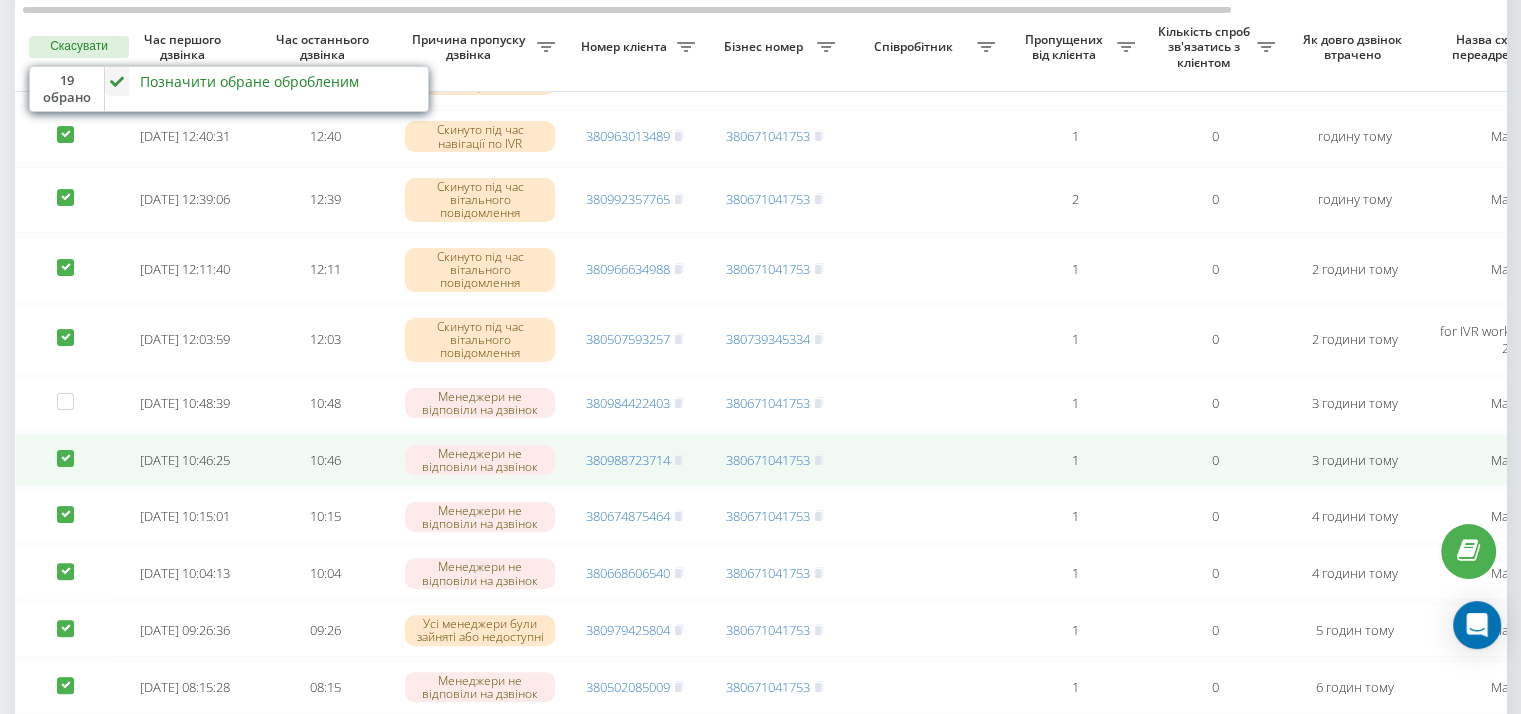 click at bounding box center (65, 450) 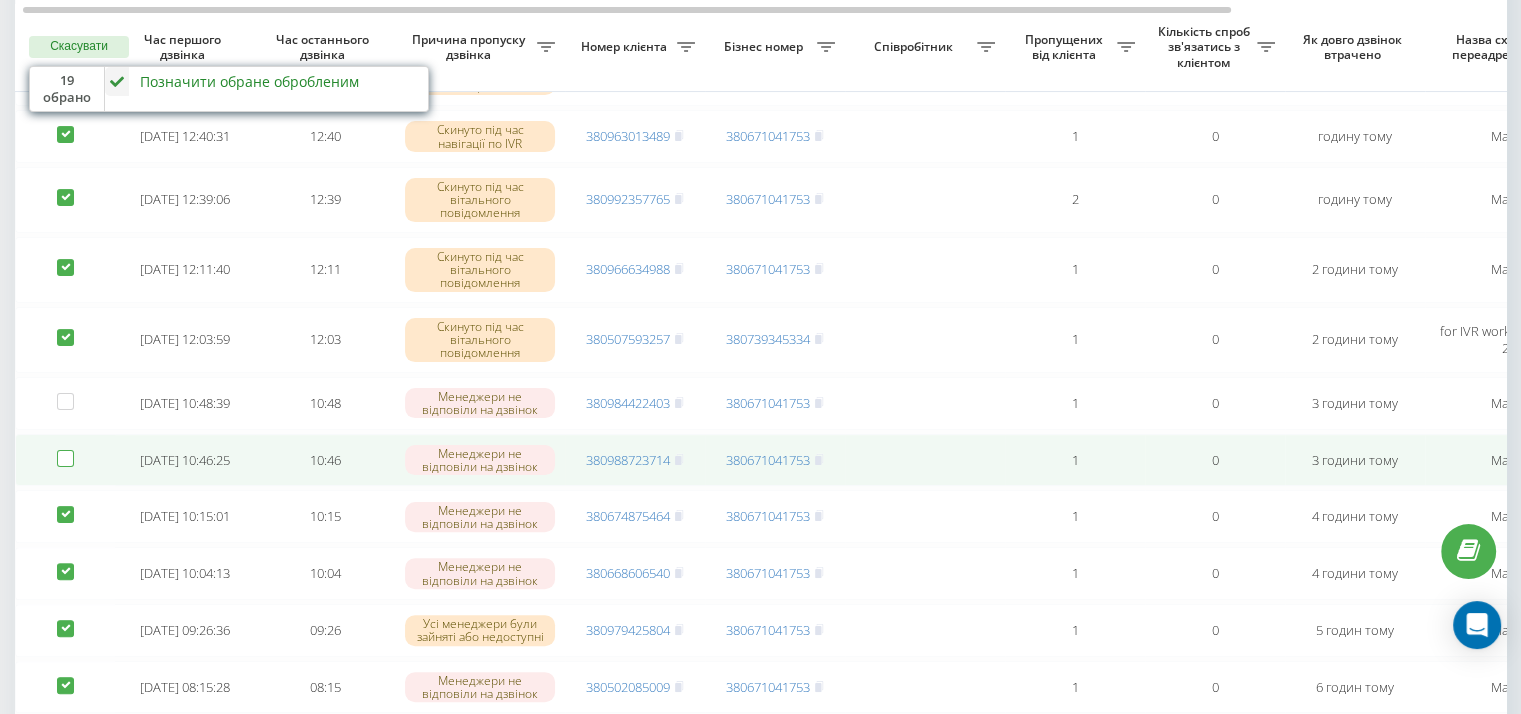 checkbox on "false" 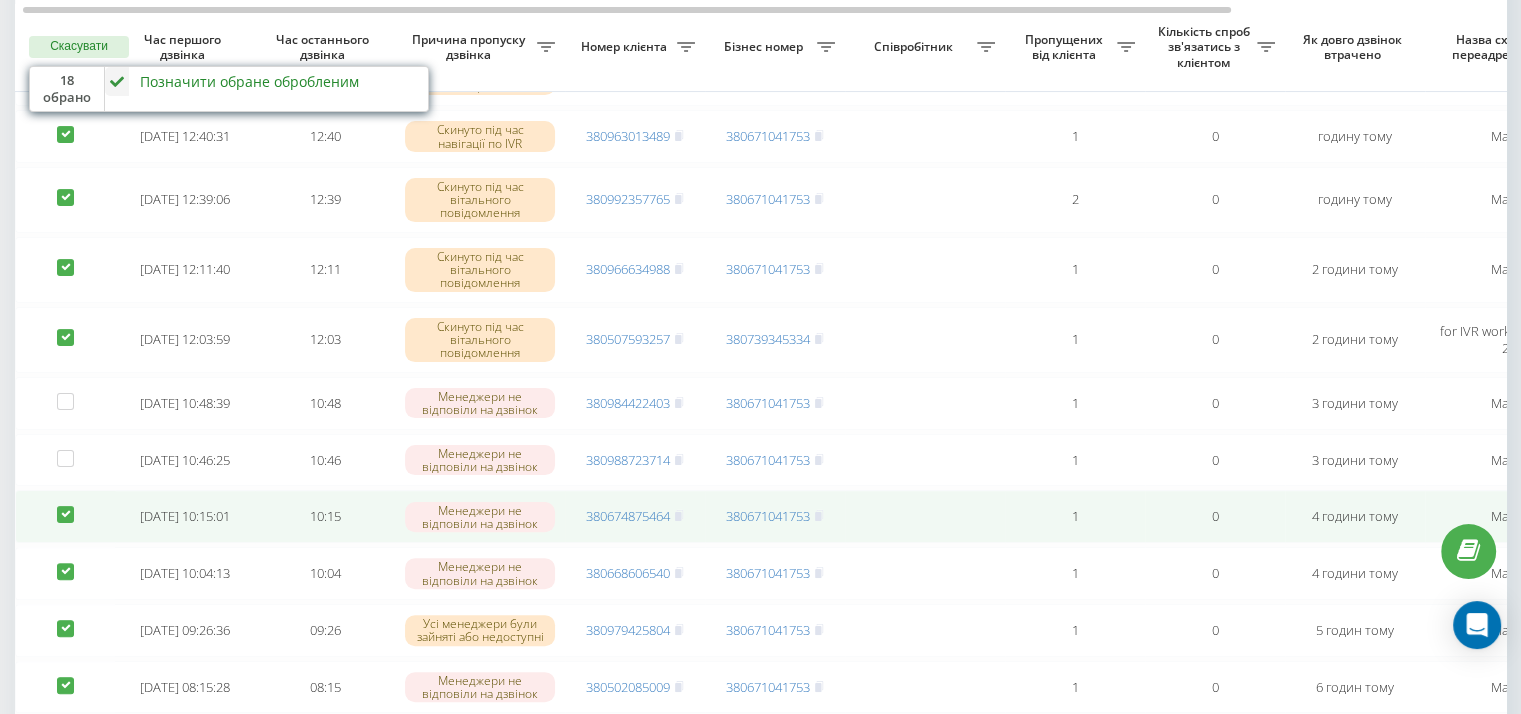 click at bounding box center (65, 506) 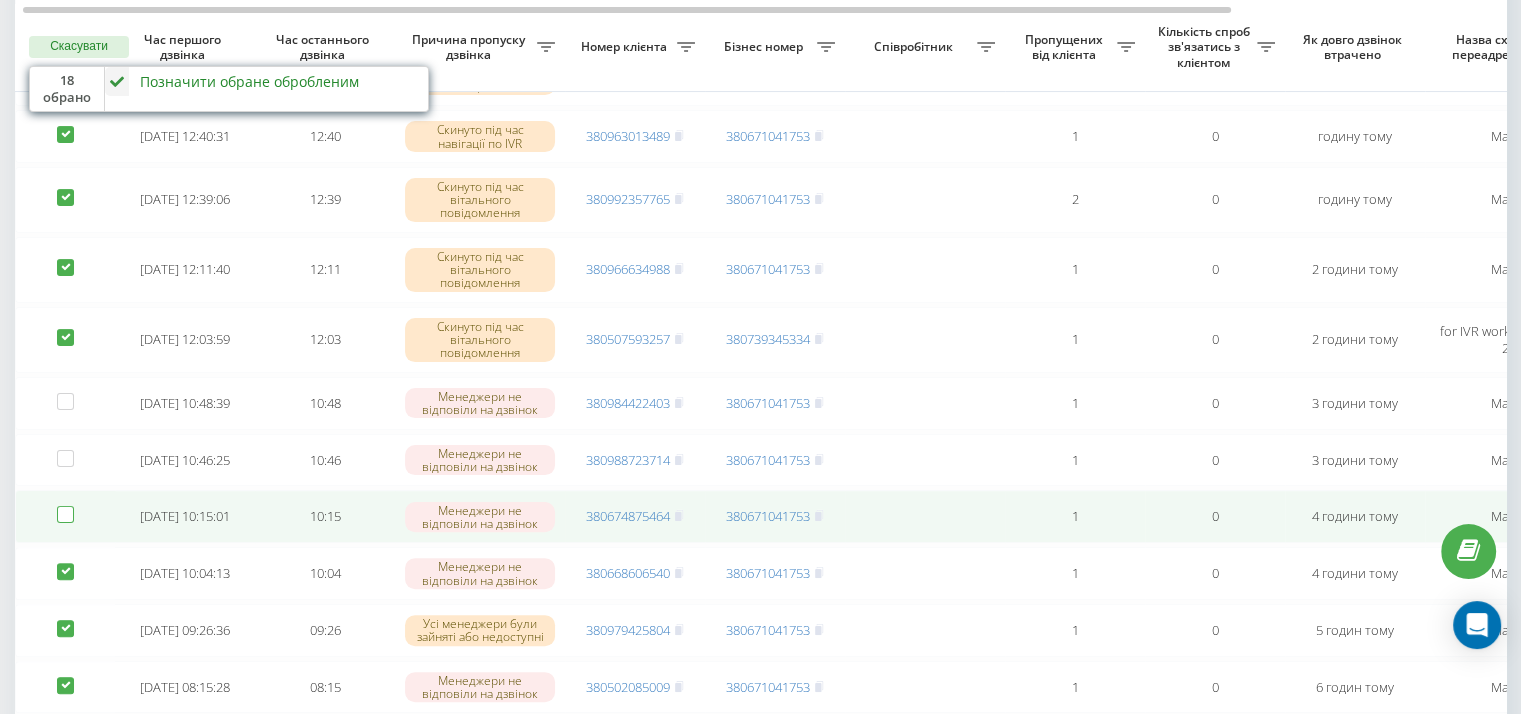 checkbox on "false" 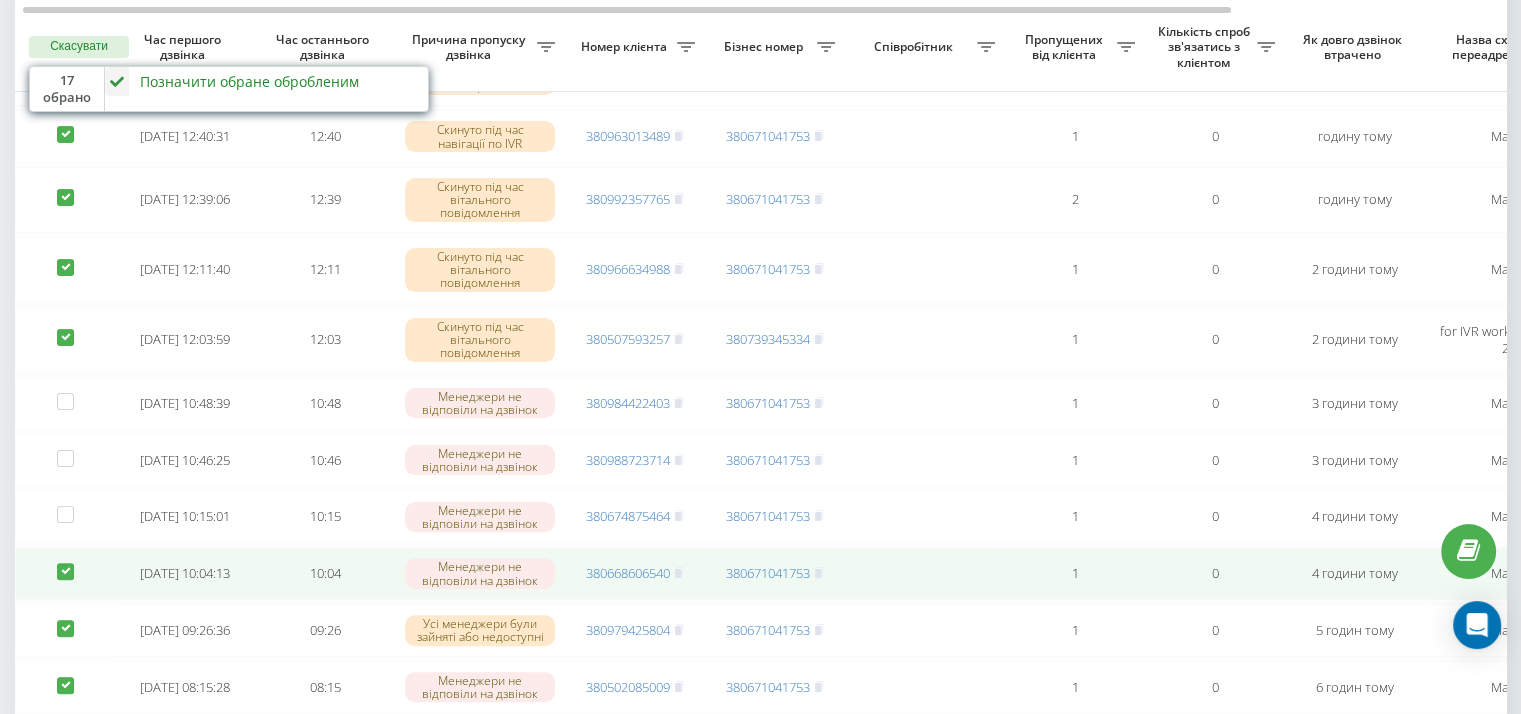 click at bounding box center [65, 563] 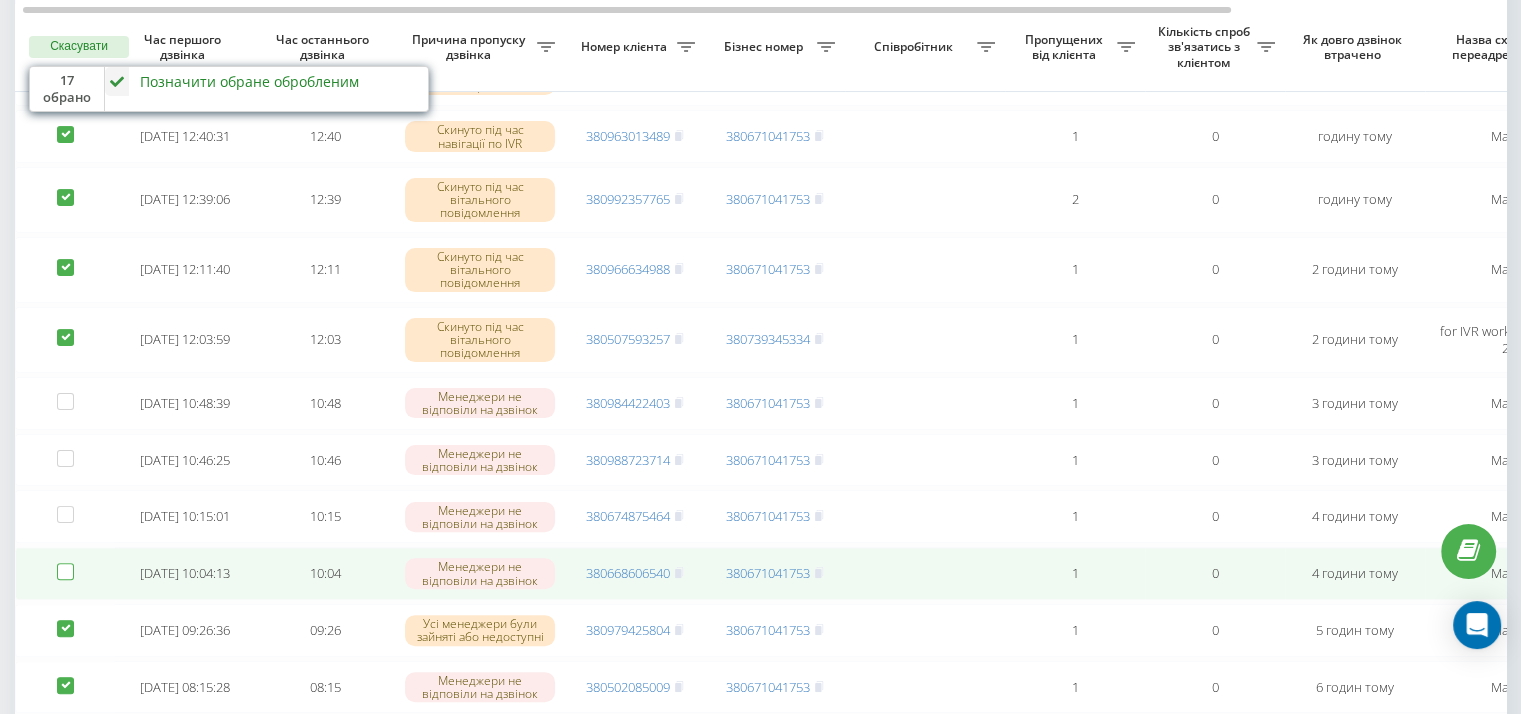 checkbox on "false" 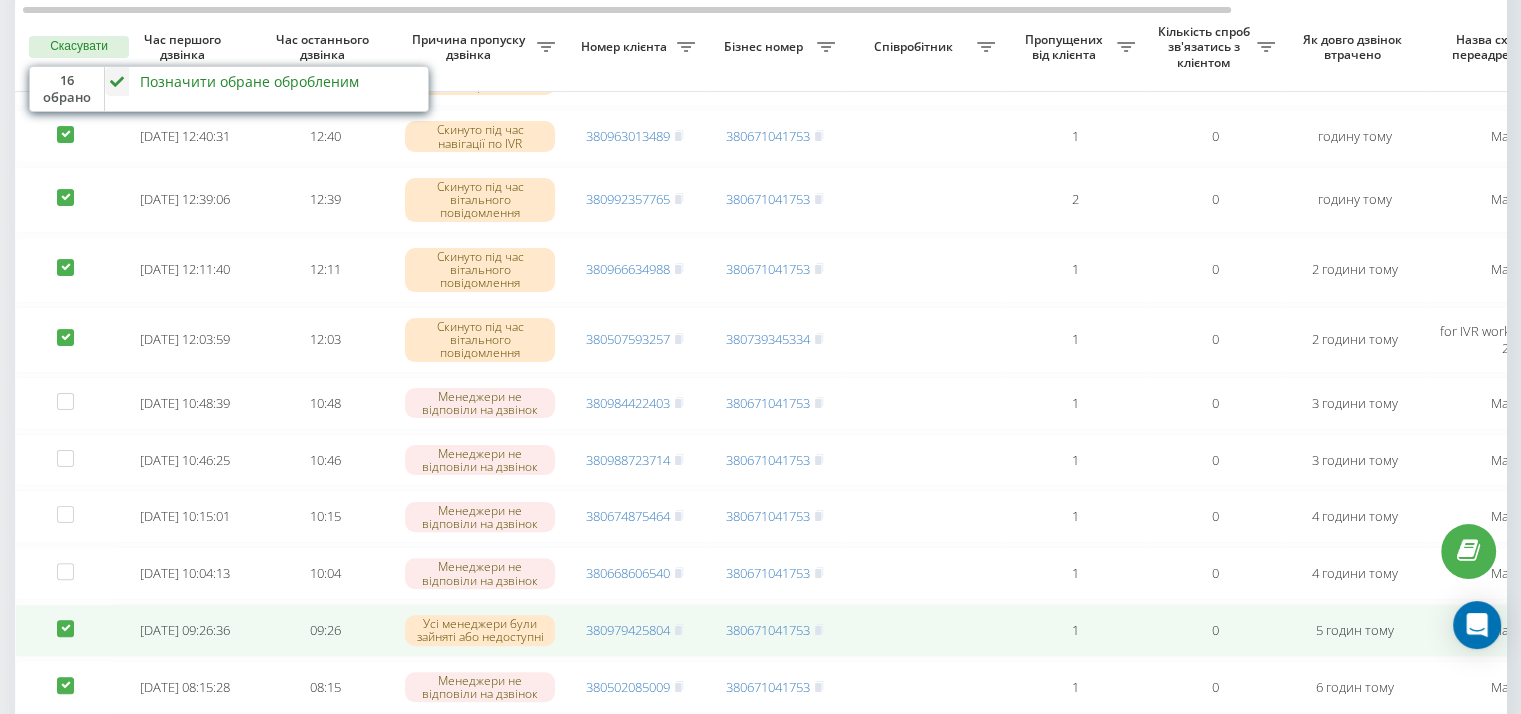 drag, startPoint x: 71, startPoint y: 645, endPoint x: 71, endPoint y: 627, distance: 18 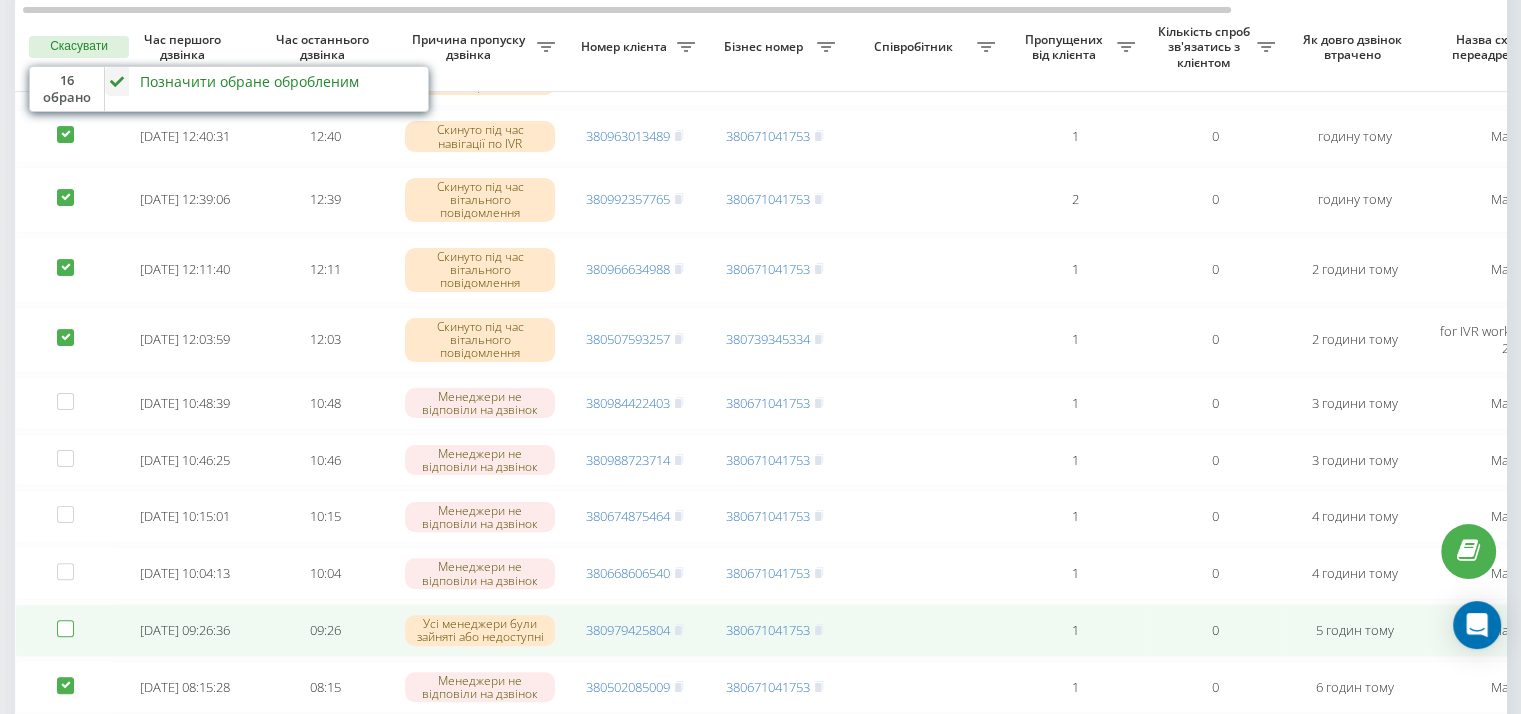 checkbox on "false" 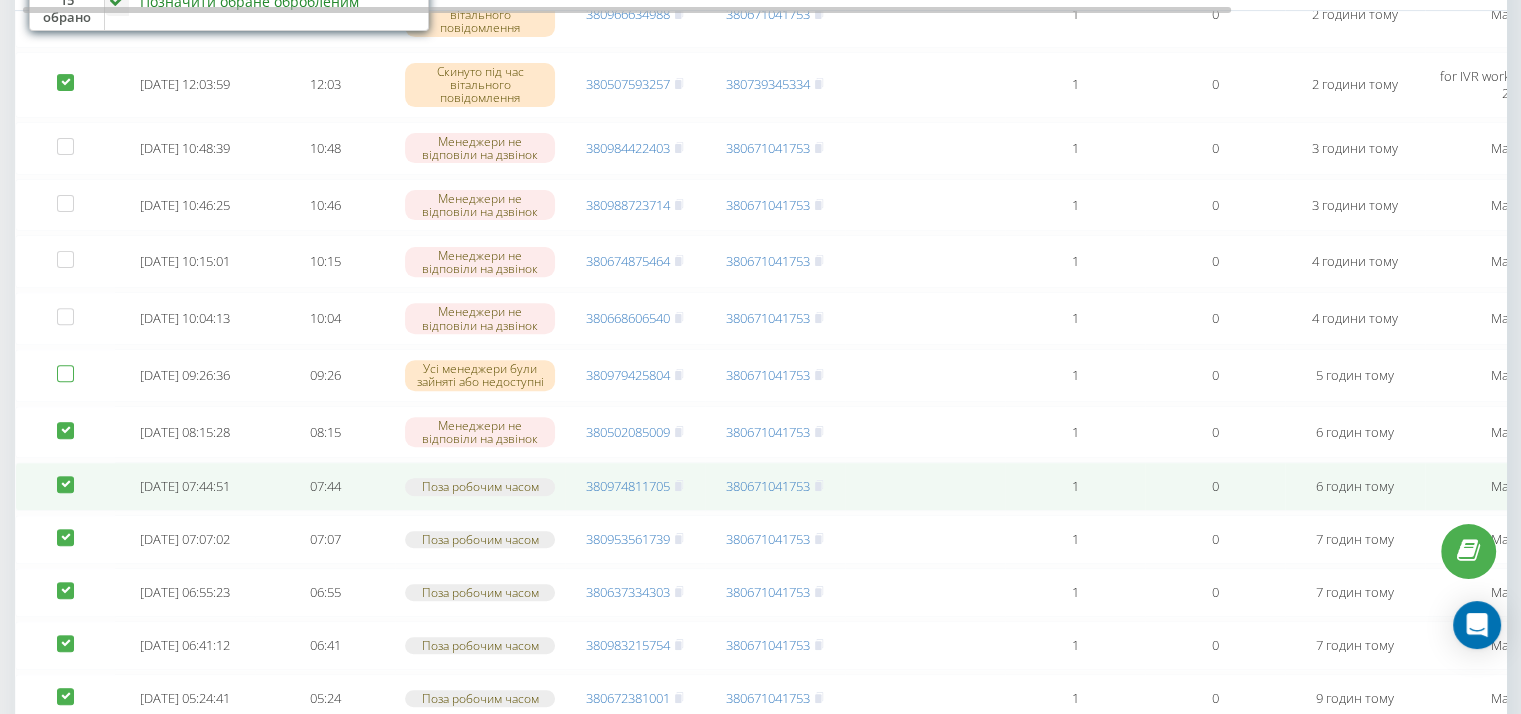 scroll, scrollTop: 720, scrollLeft: 0, axis: vertical 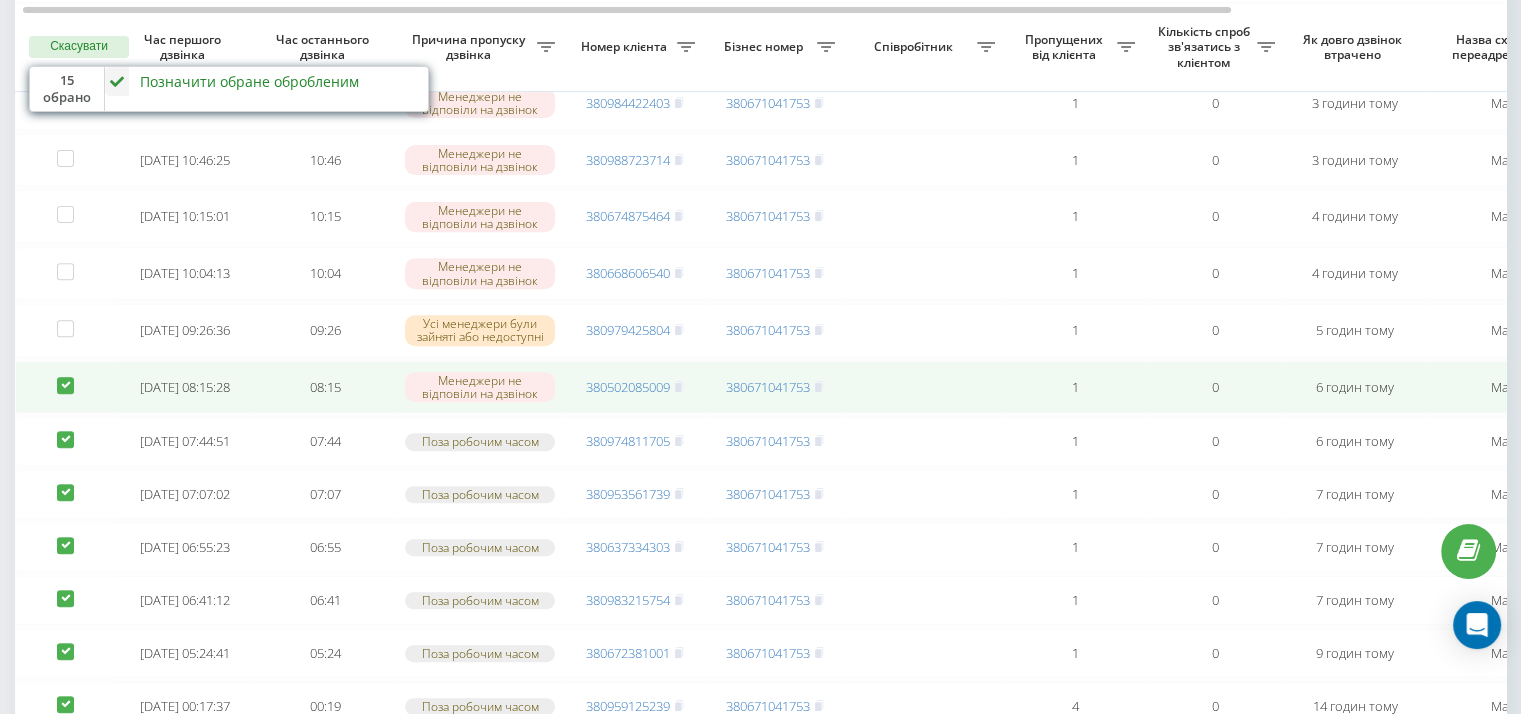 click at bounding box center (65, 377) 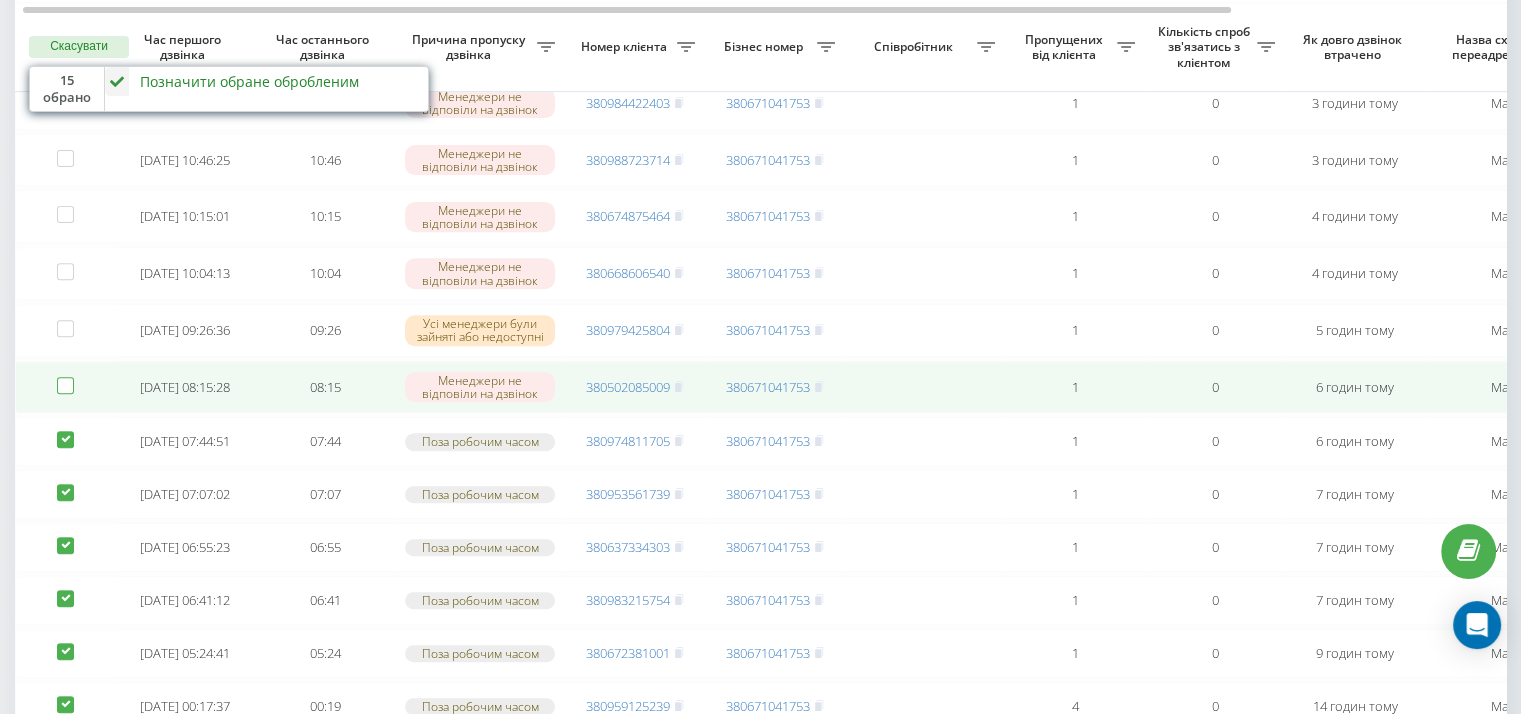 checkbox on "false" 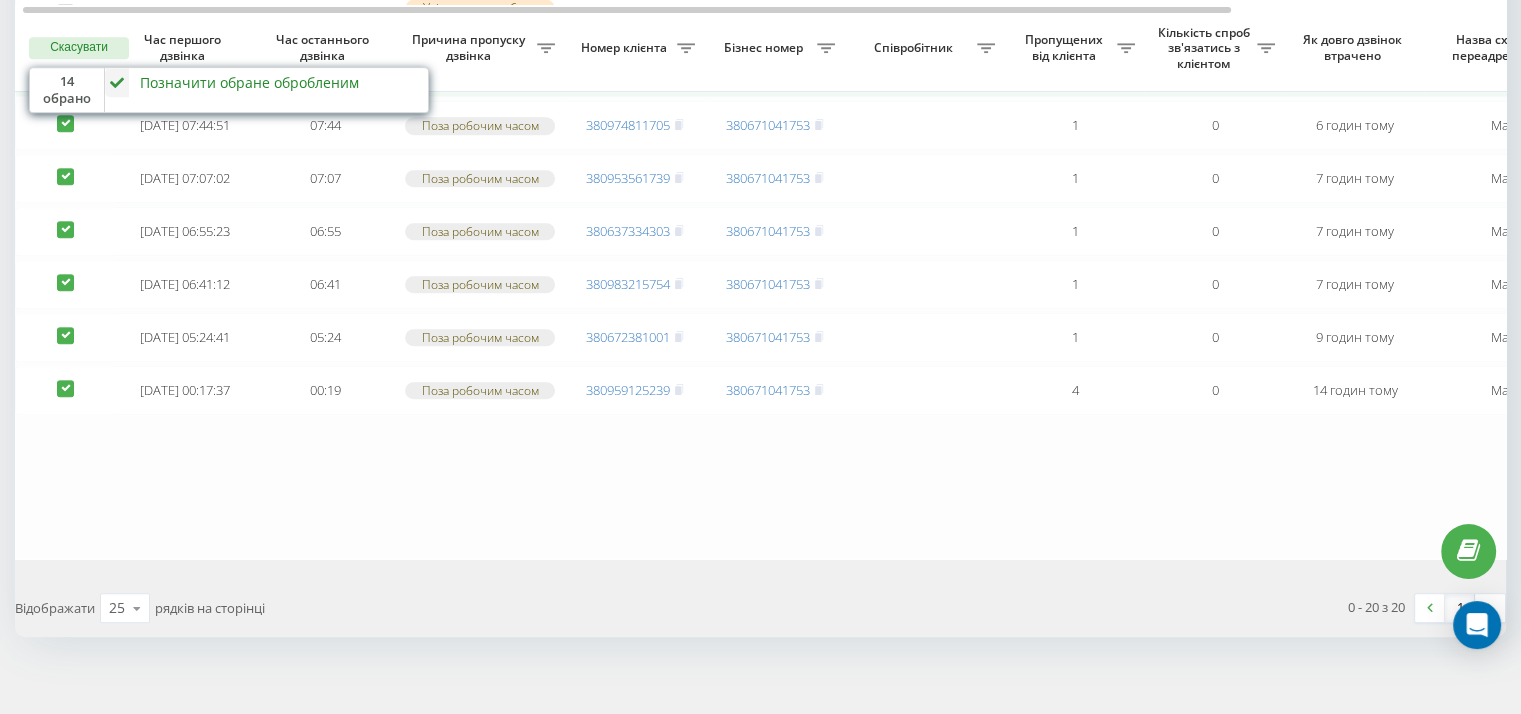 scroll, scrollTop: 1120, scrollLeft: 0, axis: vertical 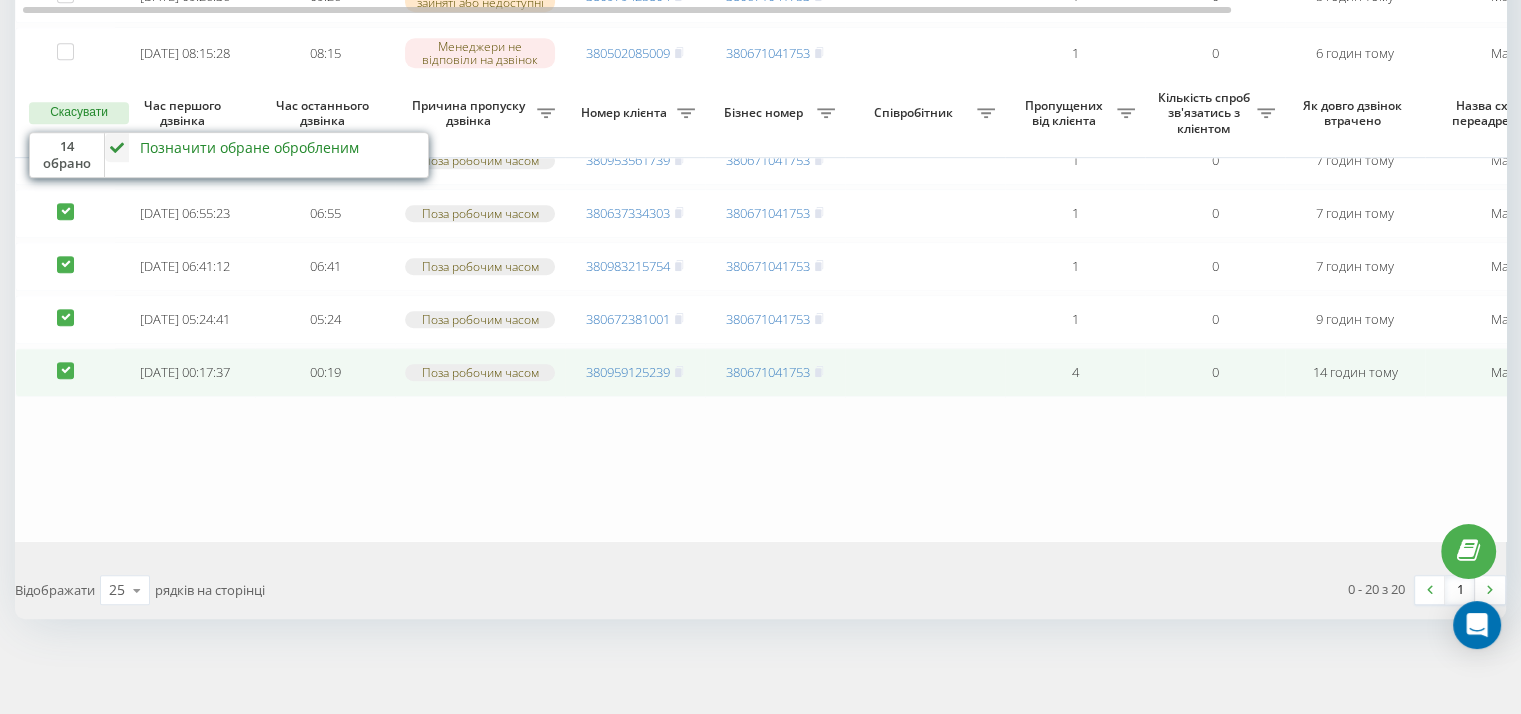 click at bounding box center [65, 362] 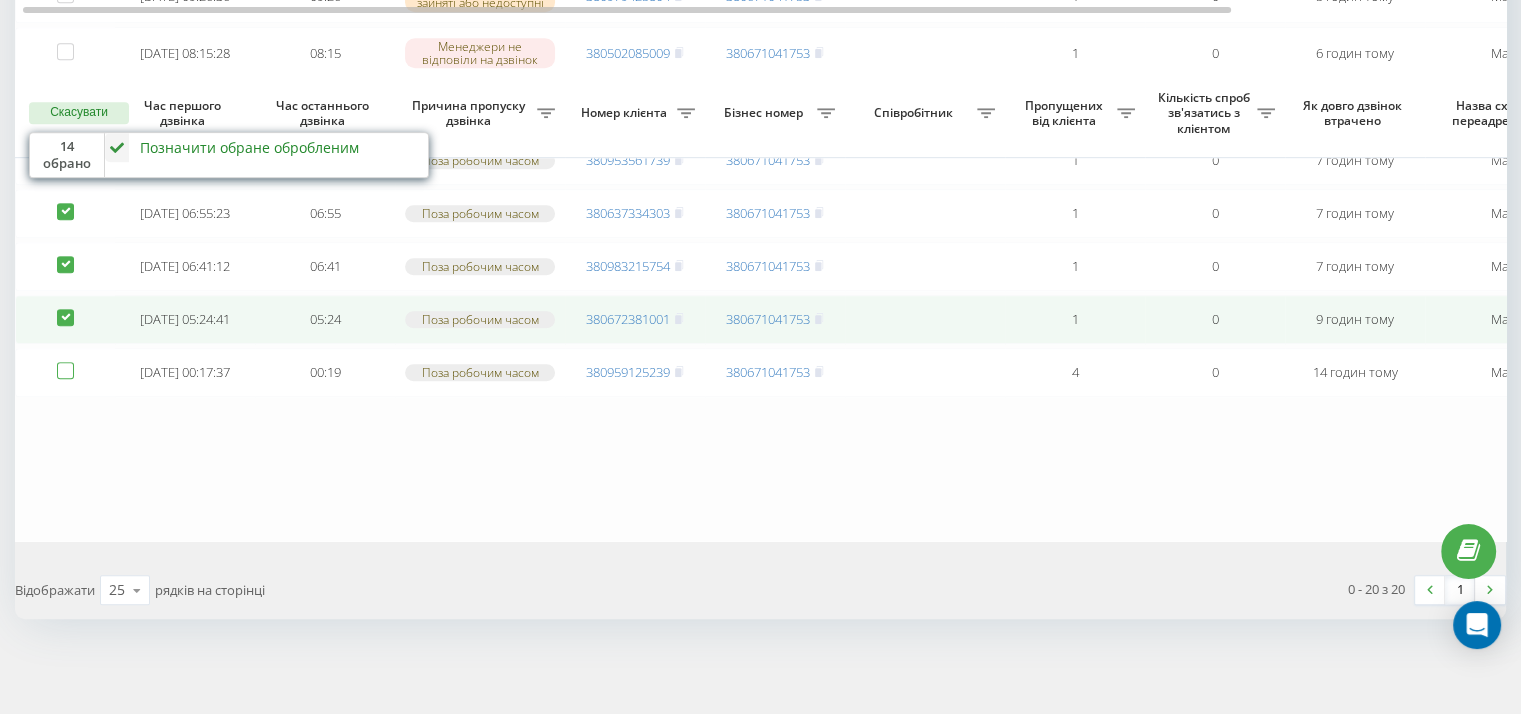 checkbox on "false" 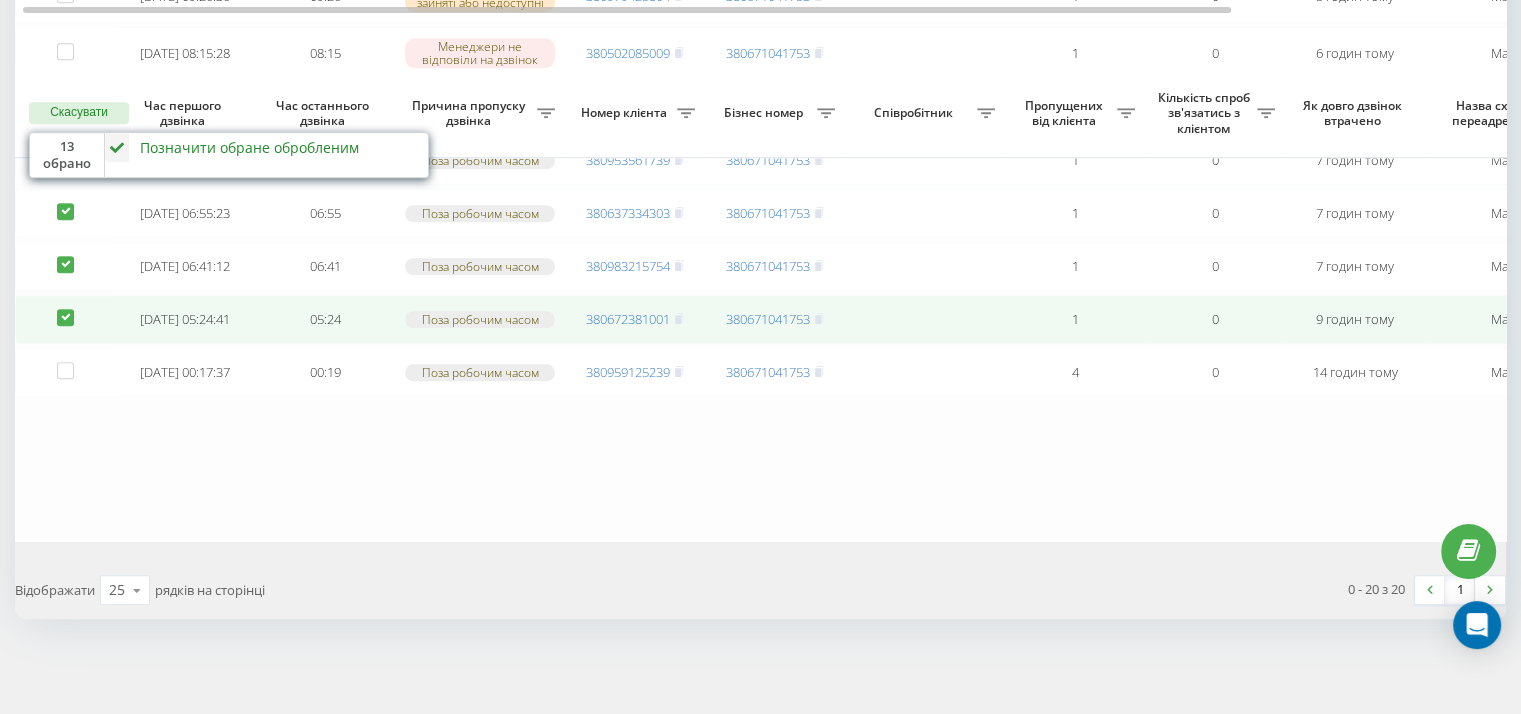 click at bounding box center [65, 309] 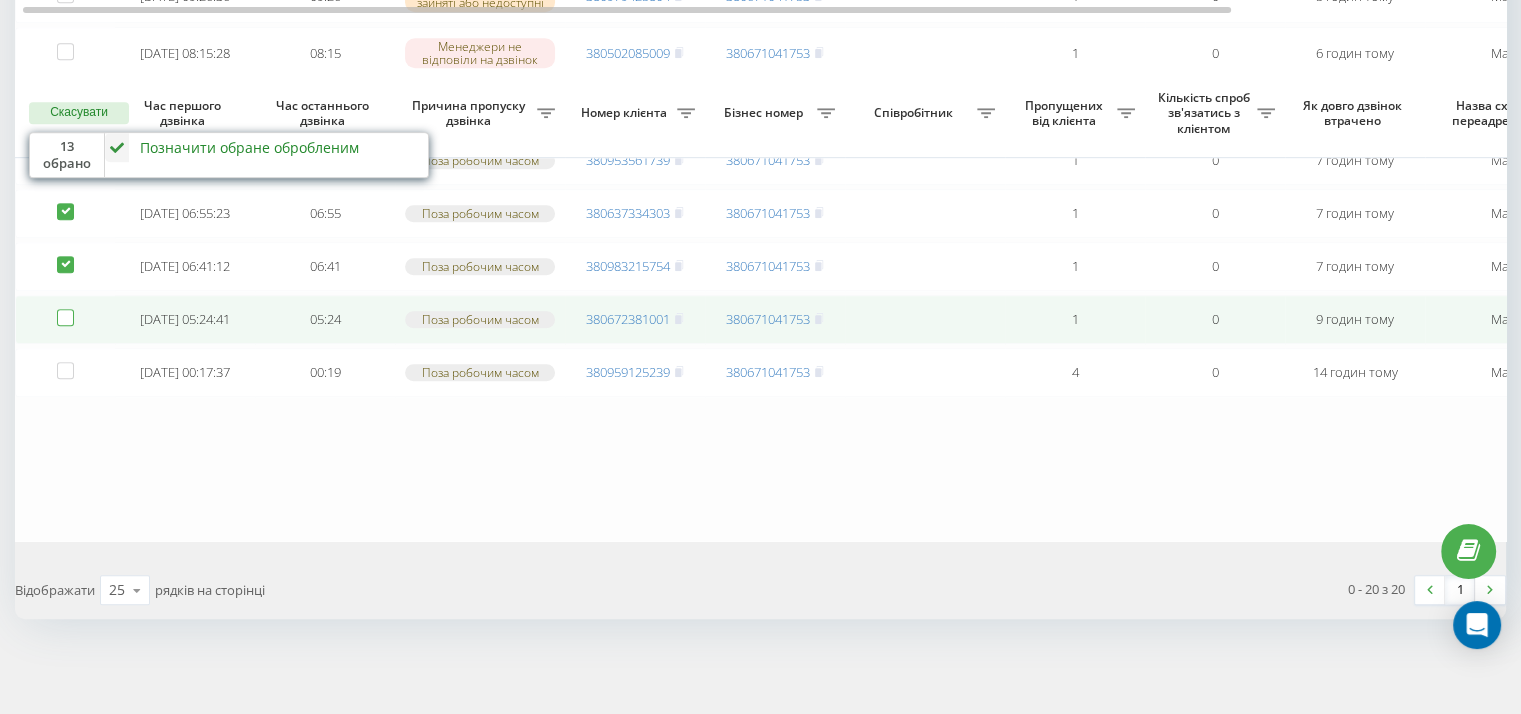 checkbox on "false" 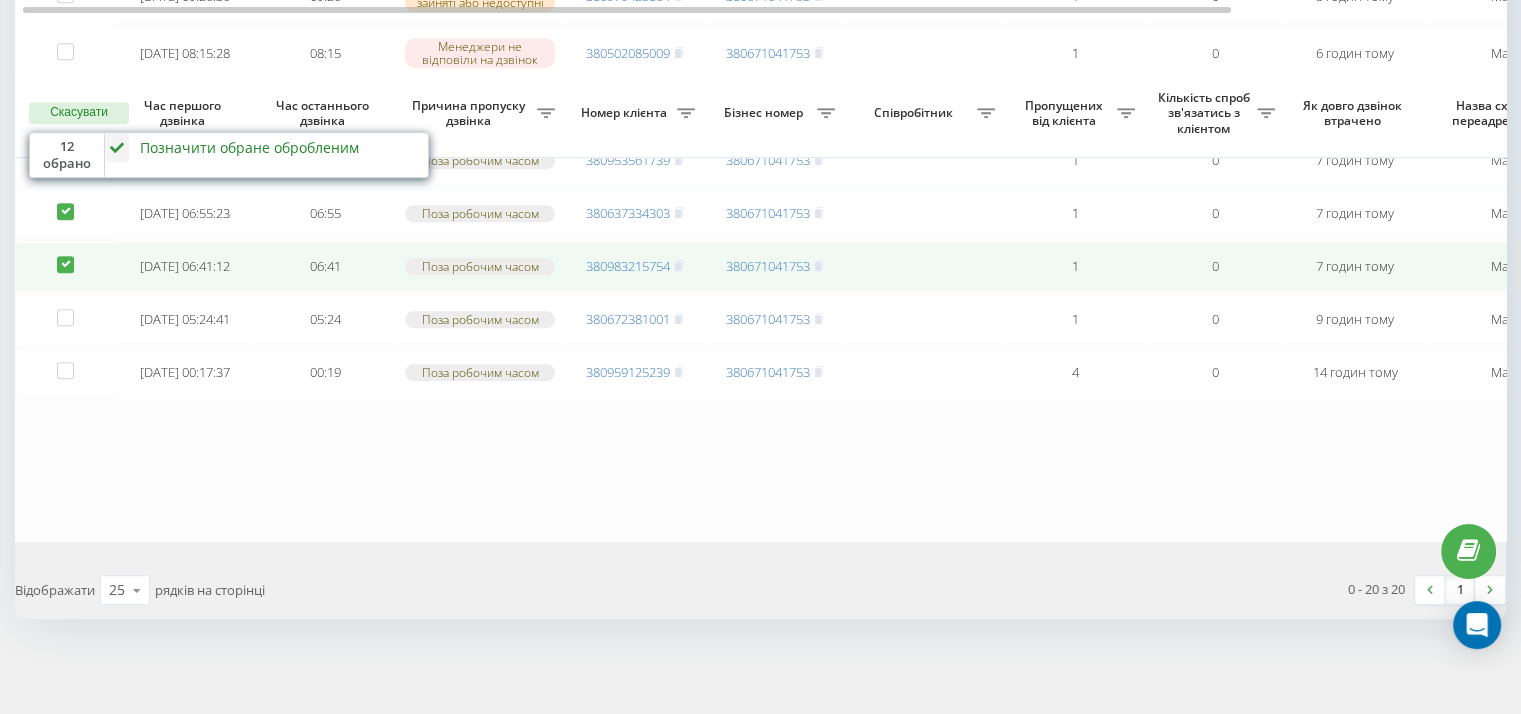 click at bounding box center [65, 266] 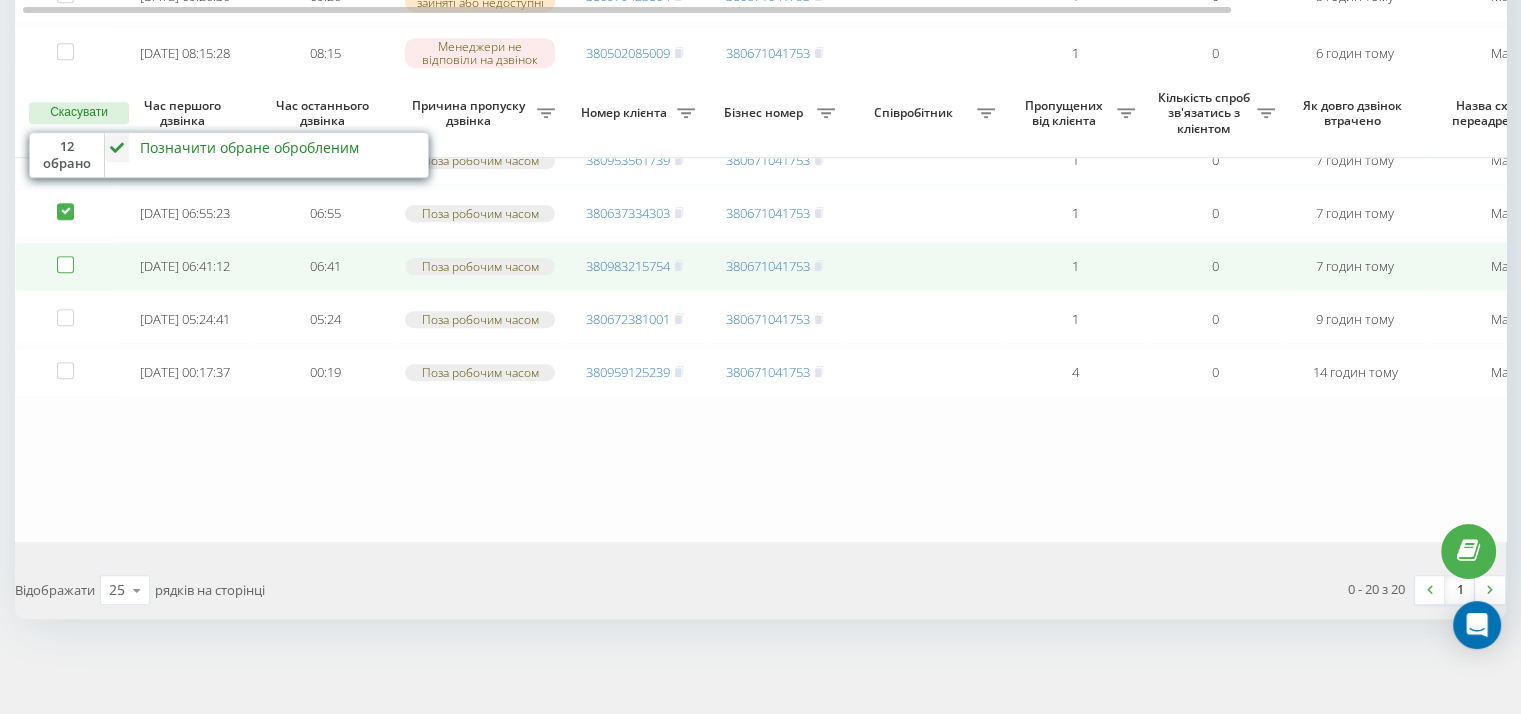 checkbox on "false" 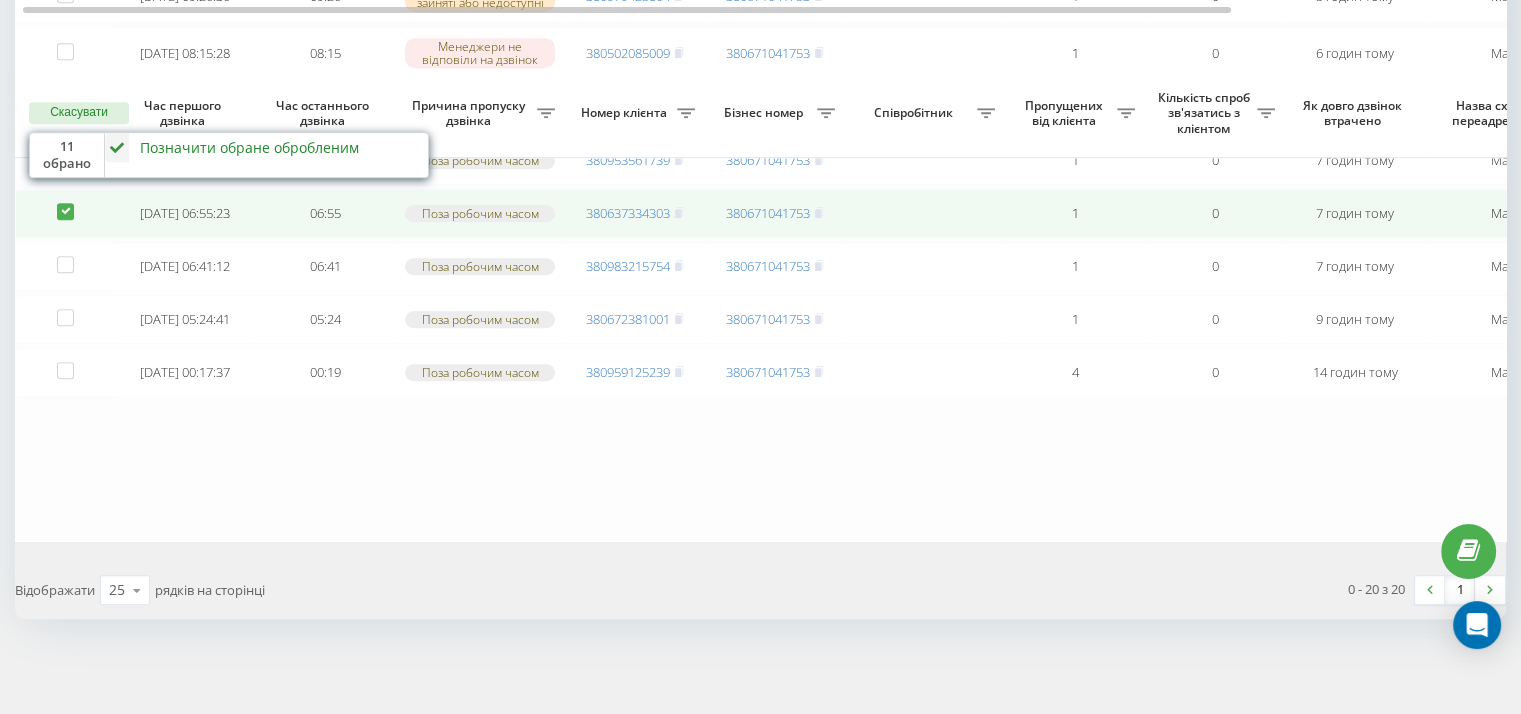 click at bounding box center (65, 203) 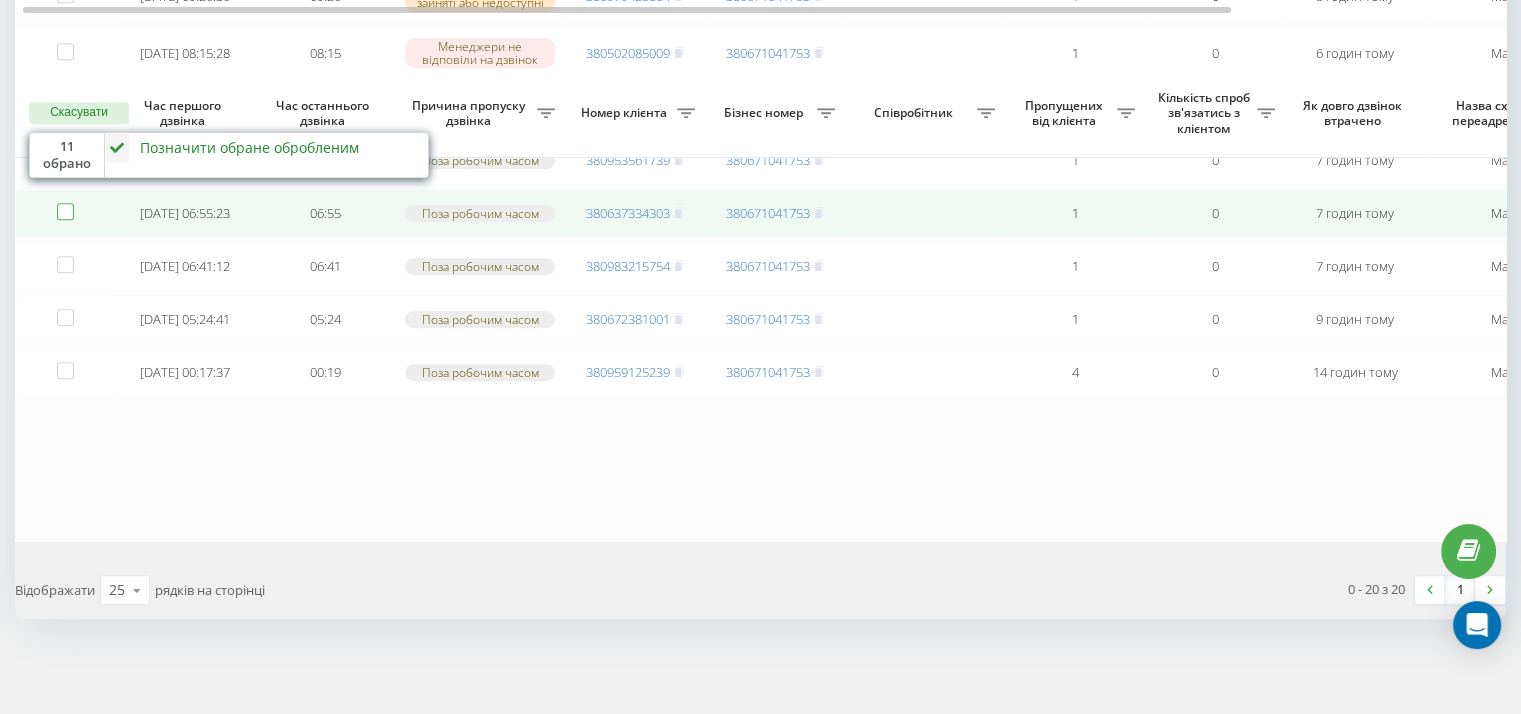 checkbox on "false" 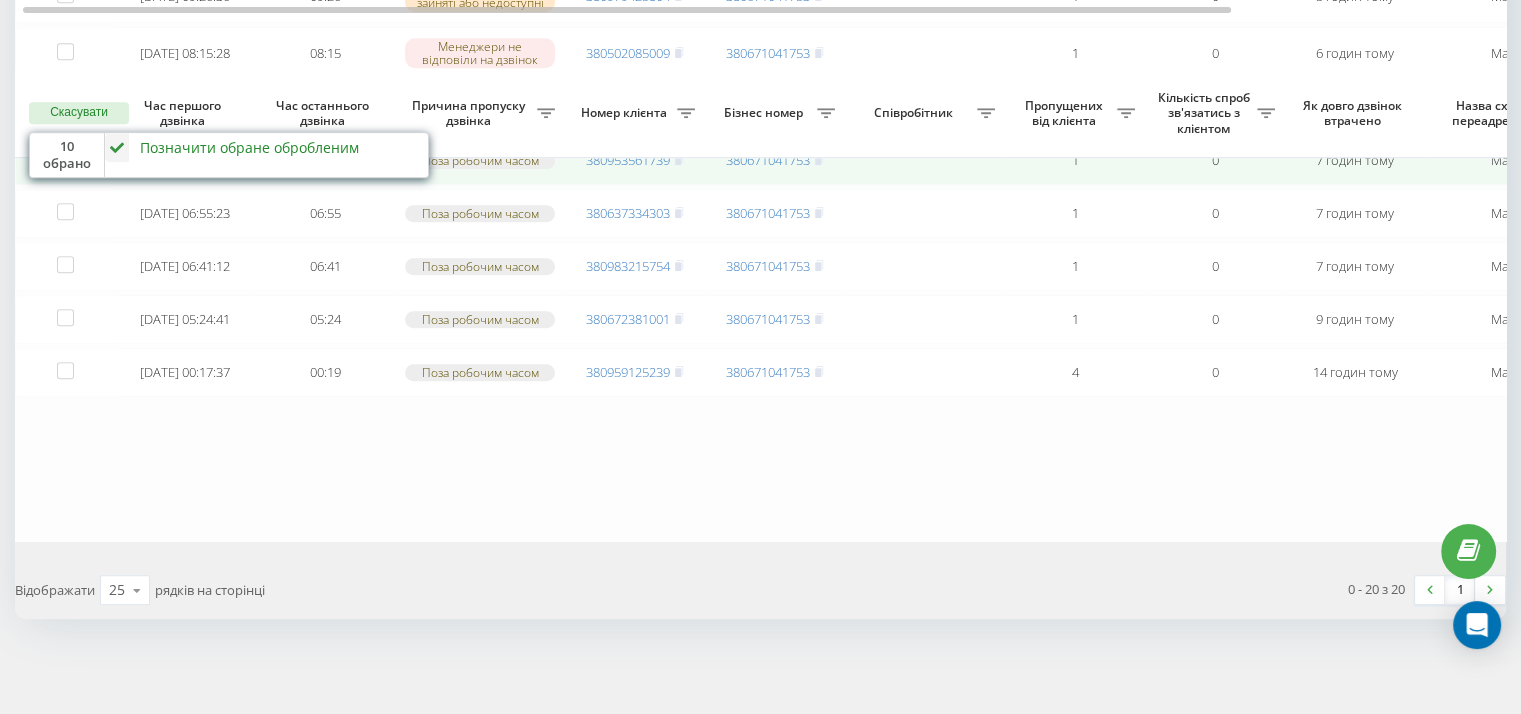 click at bounding box center [65, 150] 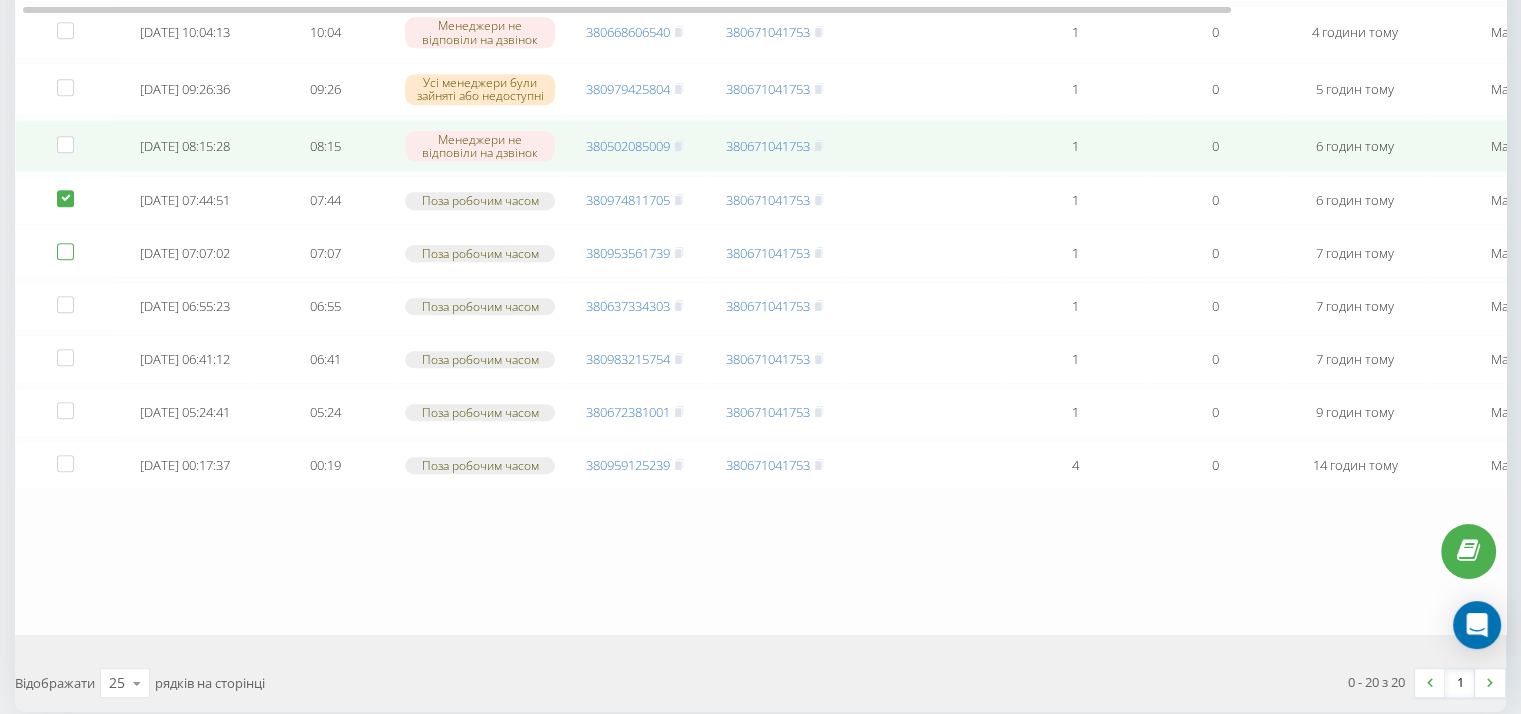 scroll, scrollTop: 820, scrollLeft: 0, axis: vertical 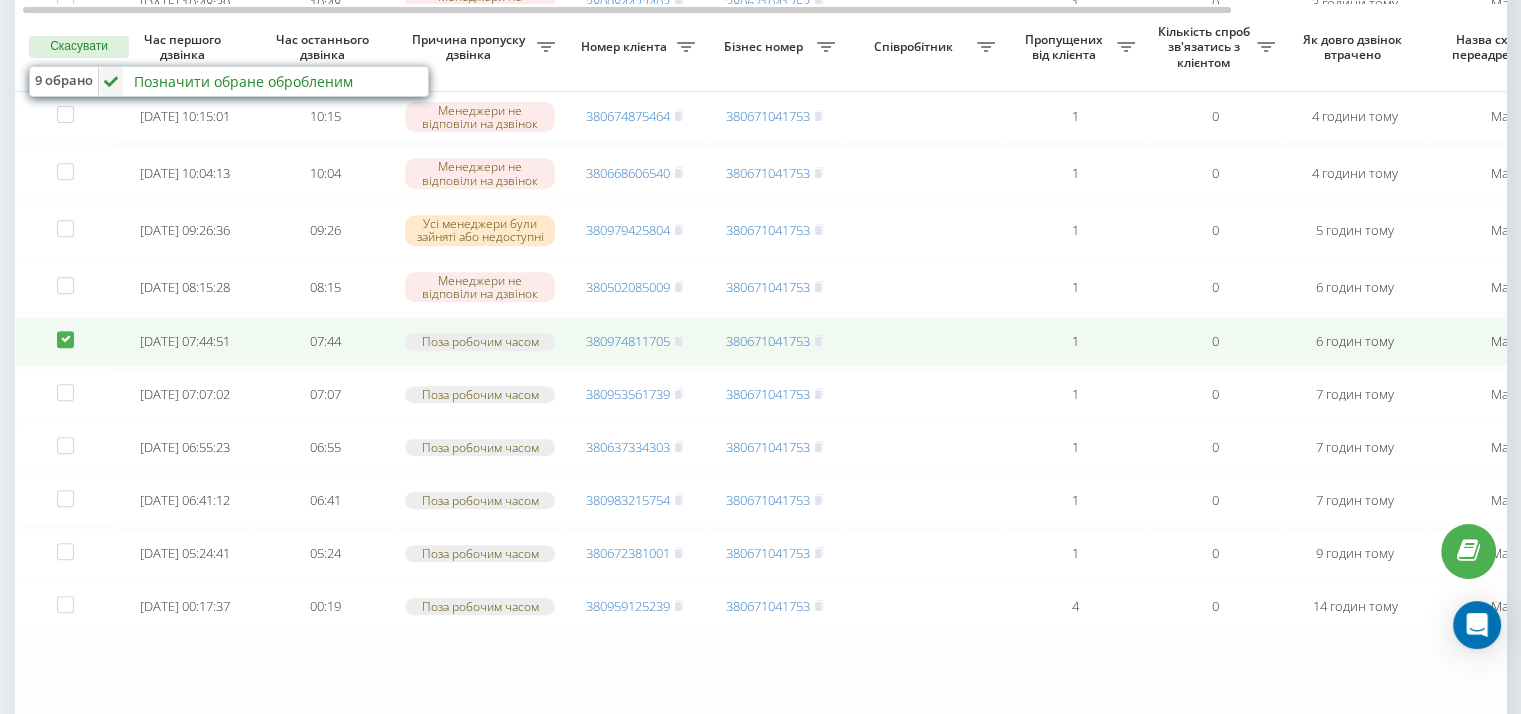 click at bounding box center [65, 331] 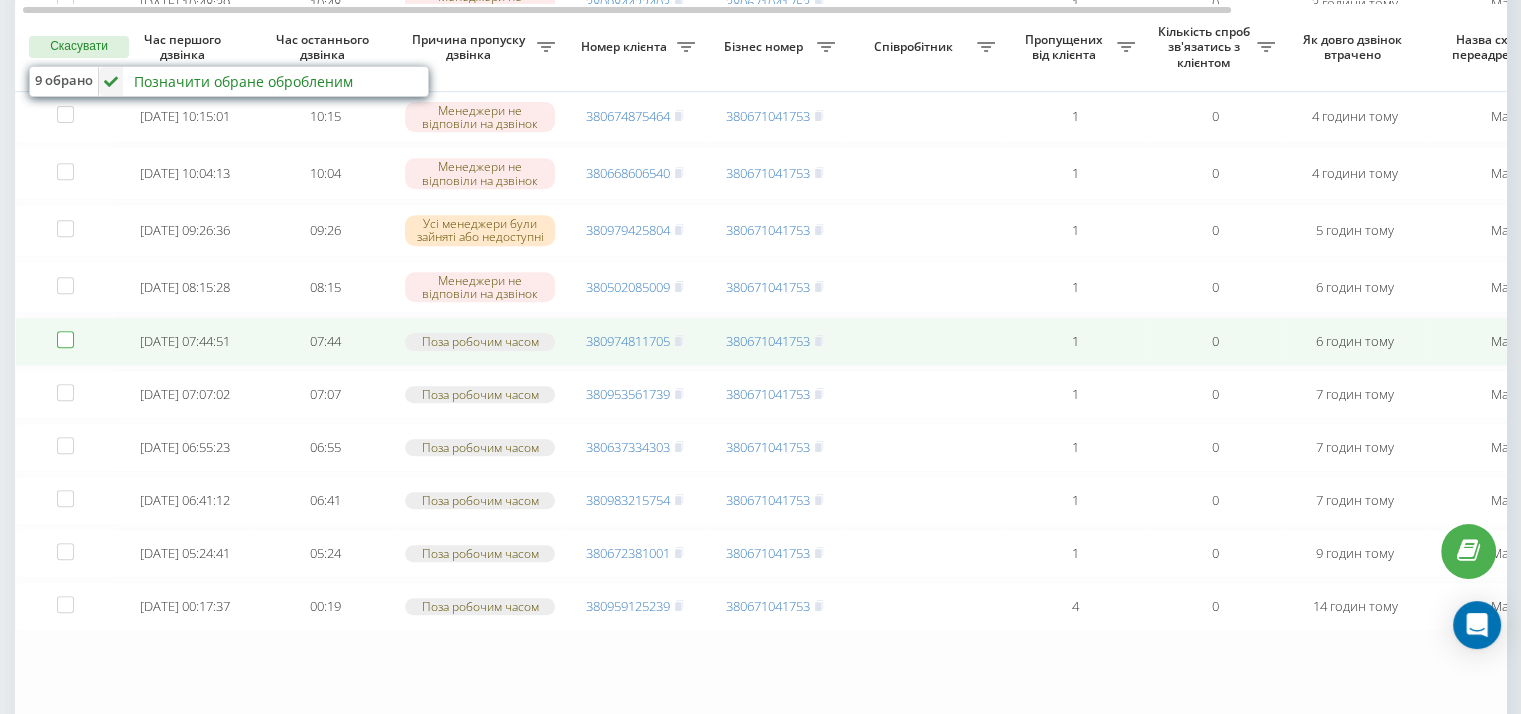 checkbox on "false" 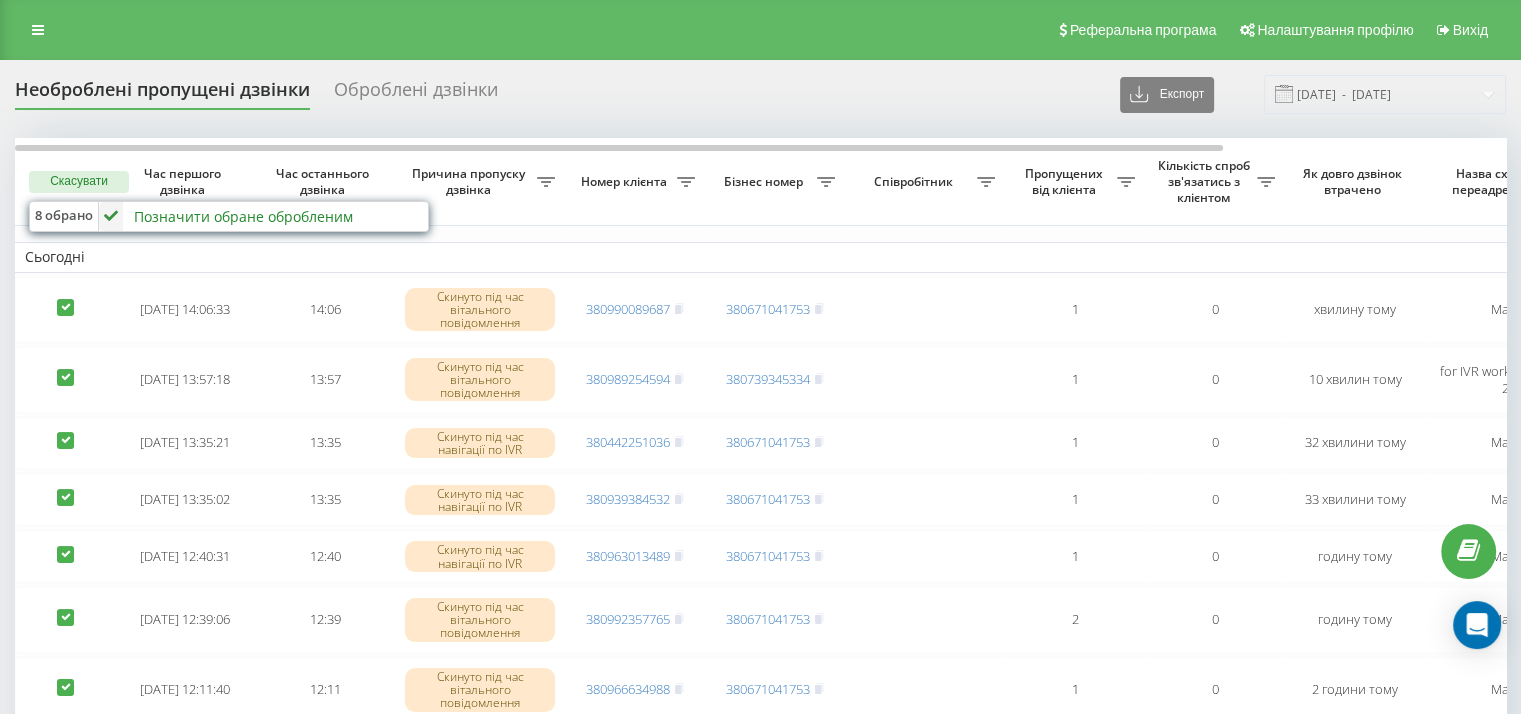 scroll, scrollTop: 0, scrollLeft: 0, axis: both 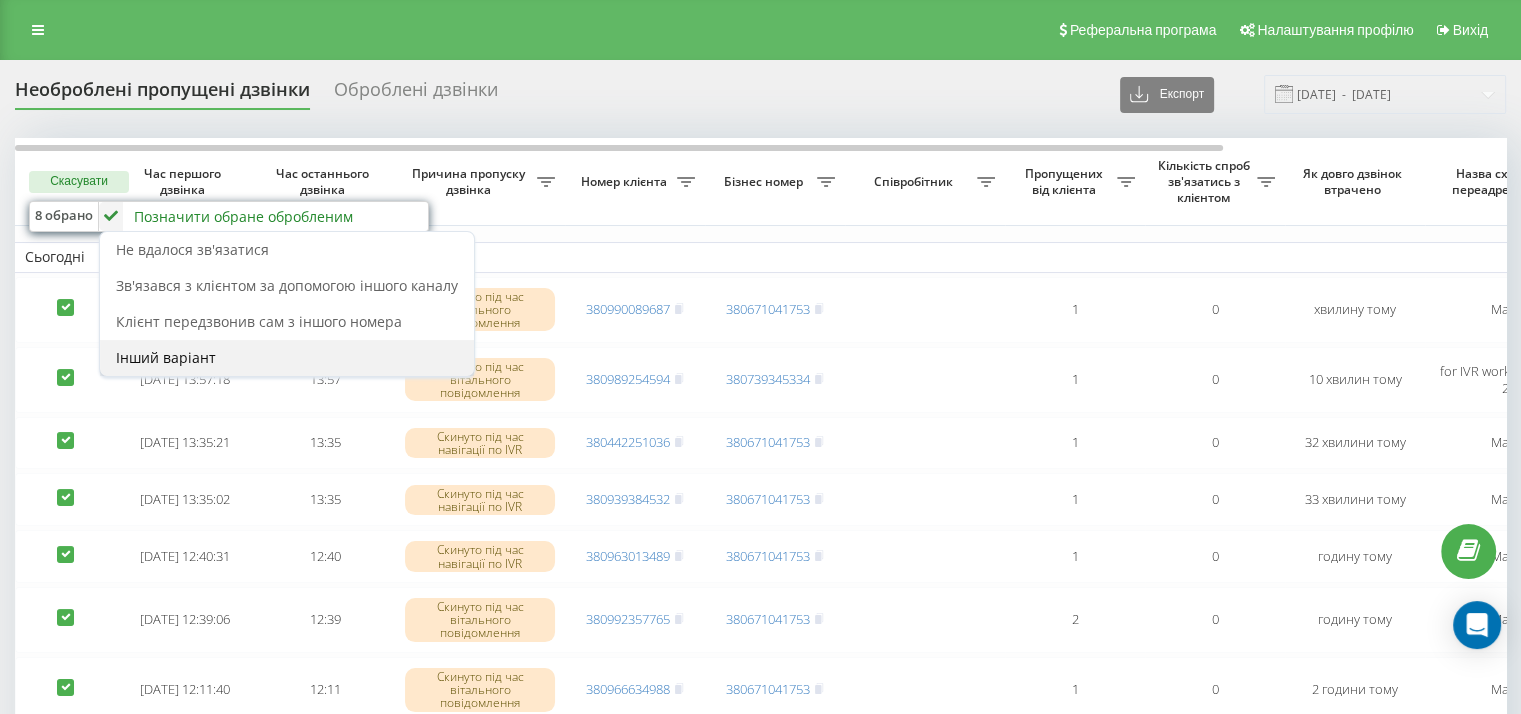 click on "Інший варіант" at bounding box center [287, 358] 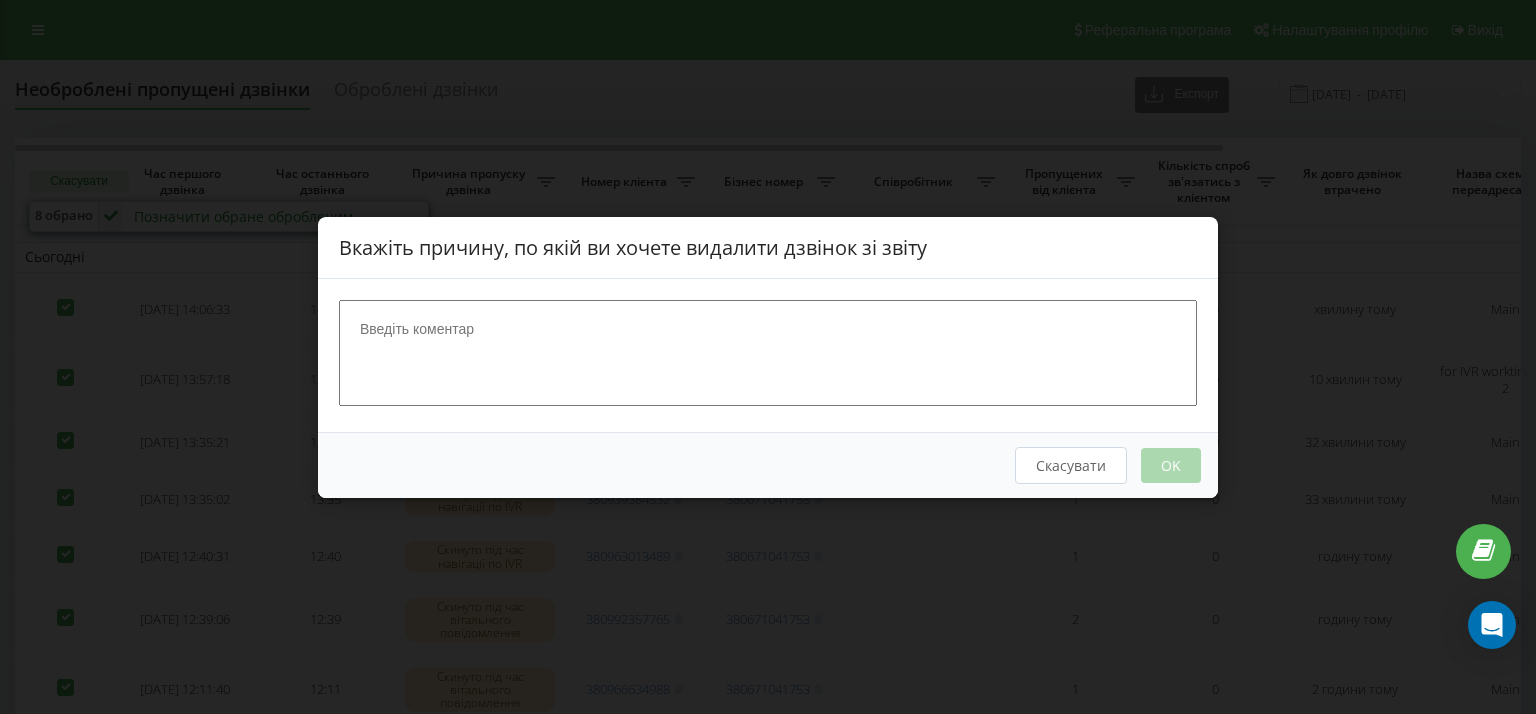 click at bounding box center [768, 352] 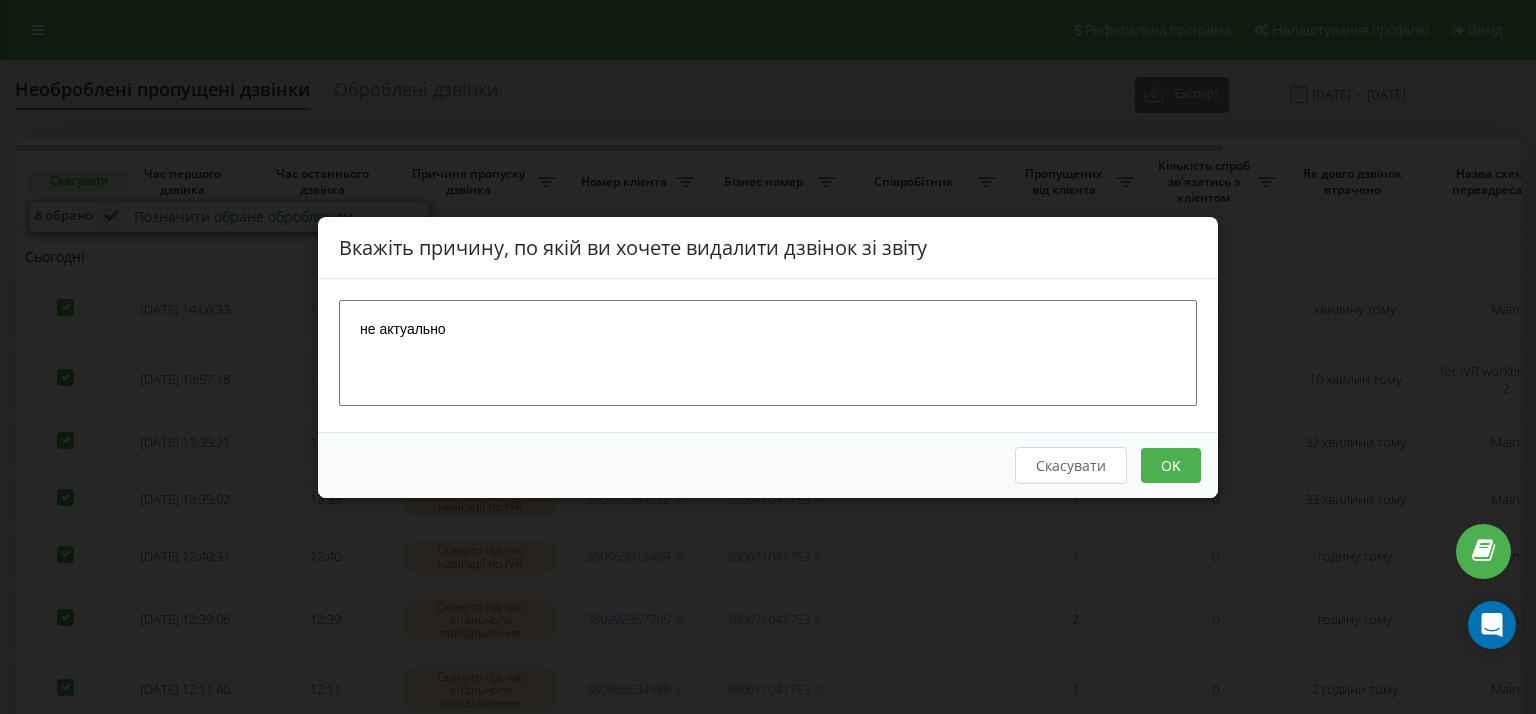 type on "не актуально" 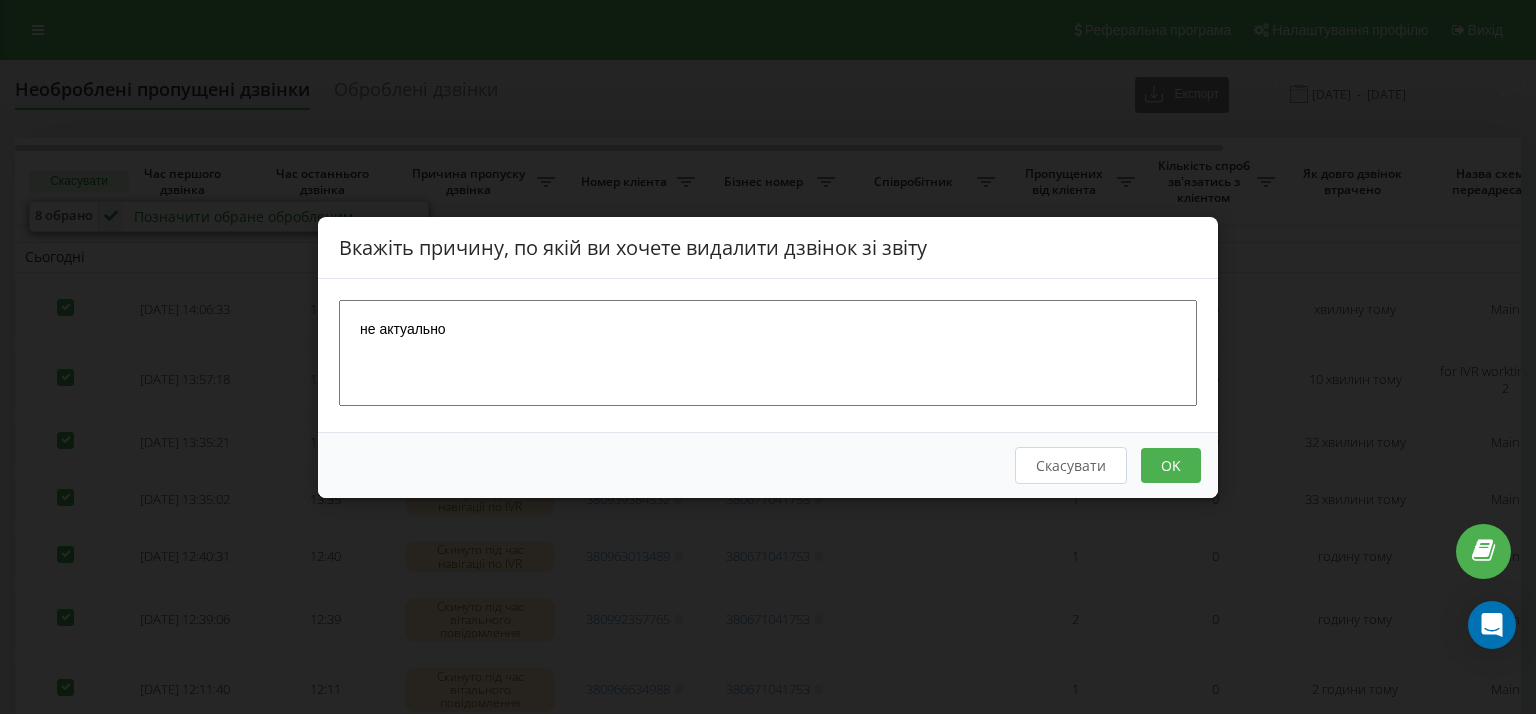 click on "OK" at bounding box center [1171, 464] 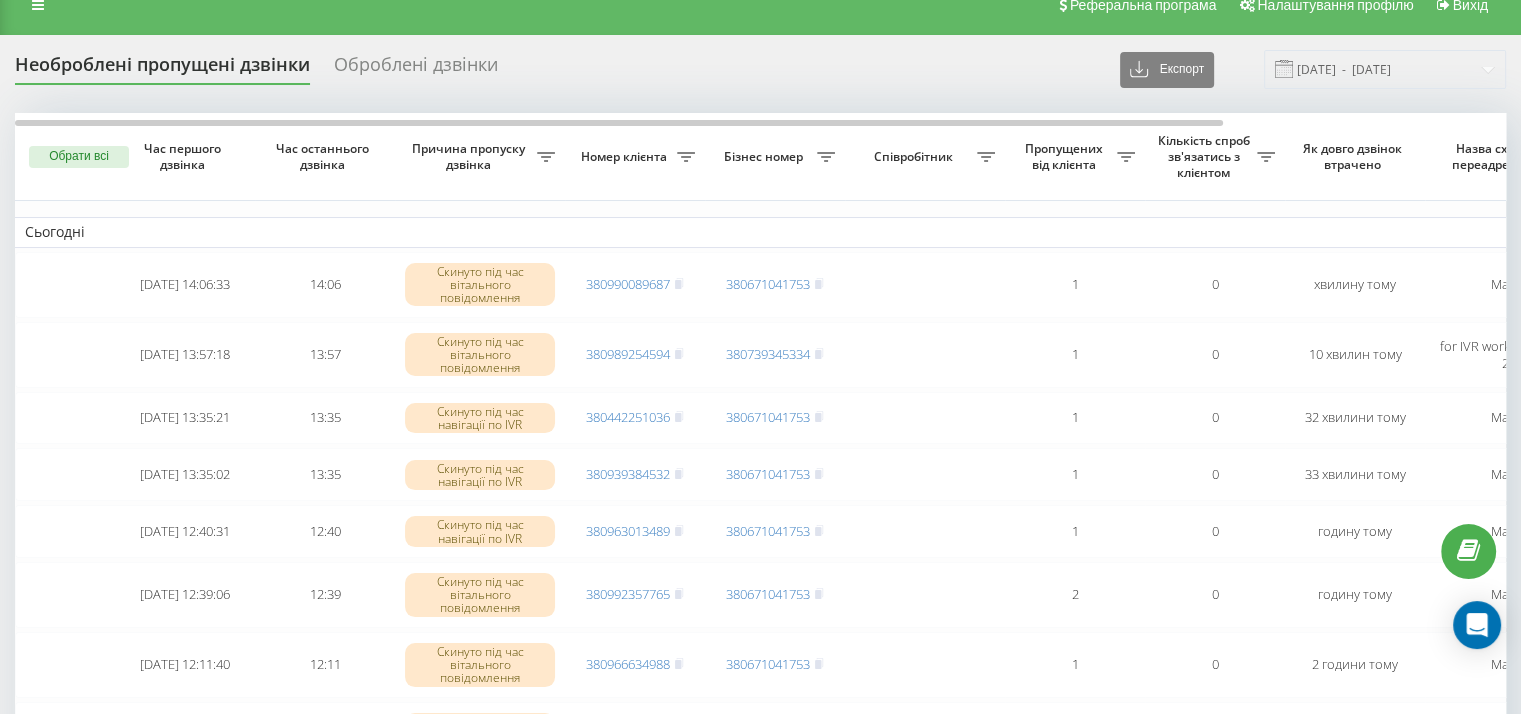 scroll, scrollTop: 0, scrollLeft: 0, axis: both 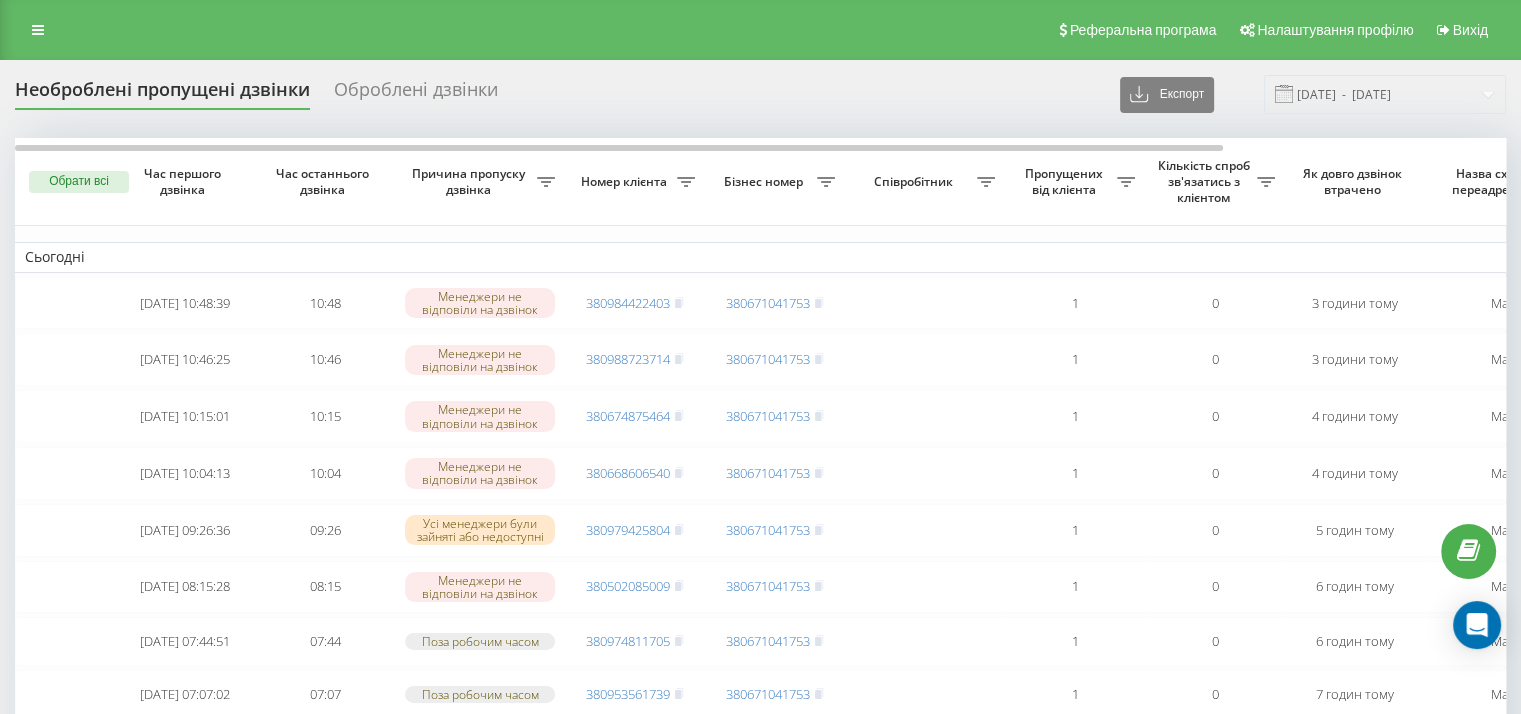 click on "Необроблені пропущені дзвінки Оброблені дзвінки Експорт .csv .xlsx 21.06.2025  -  21.07.2025" at bounding box center [760, 94] 